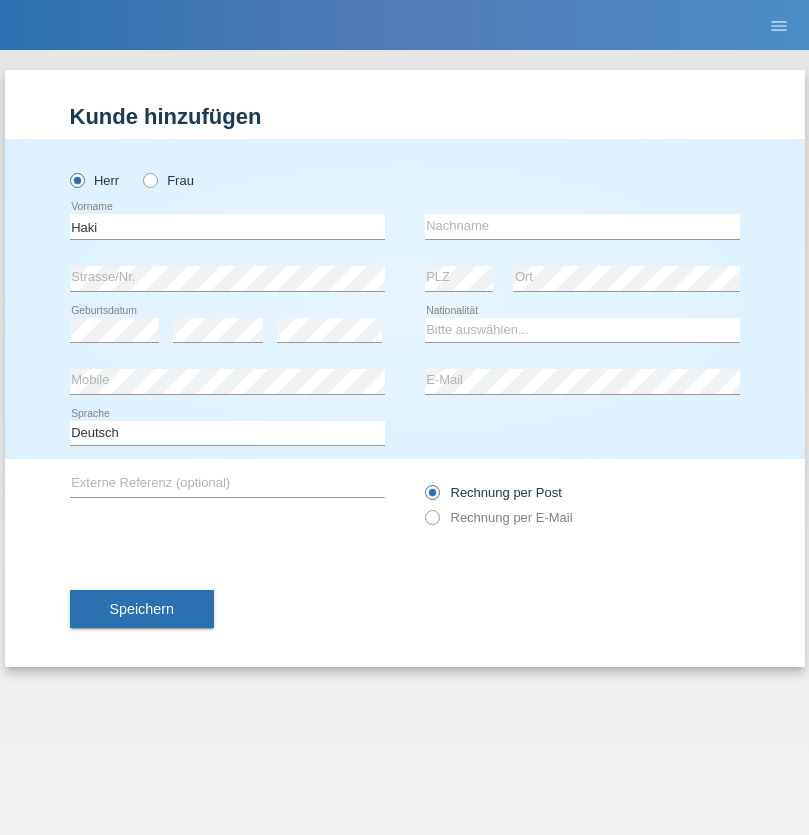 scroll, scrollTop: 0, scrollLeft: 0, axis: both 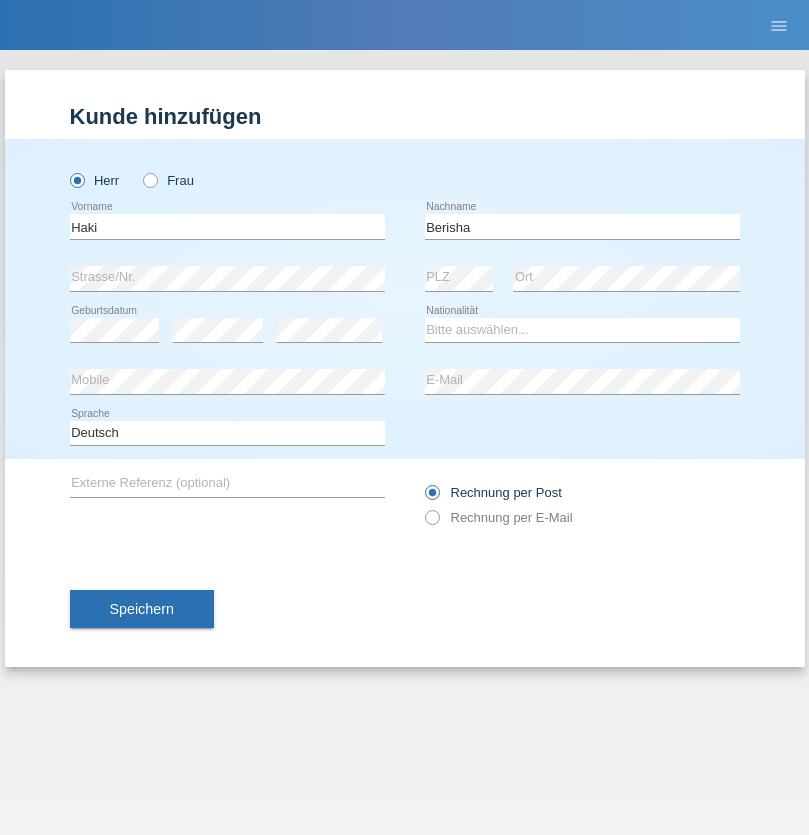 type on "Berisha" 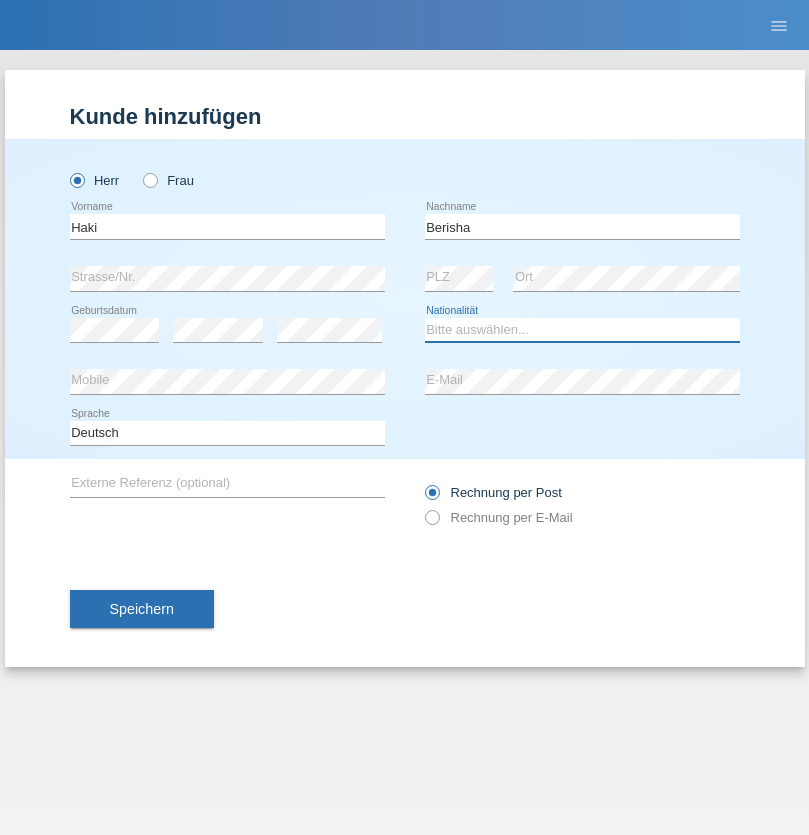 select on "CH" 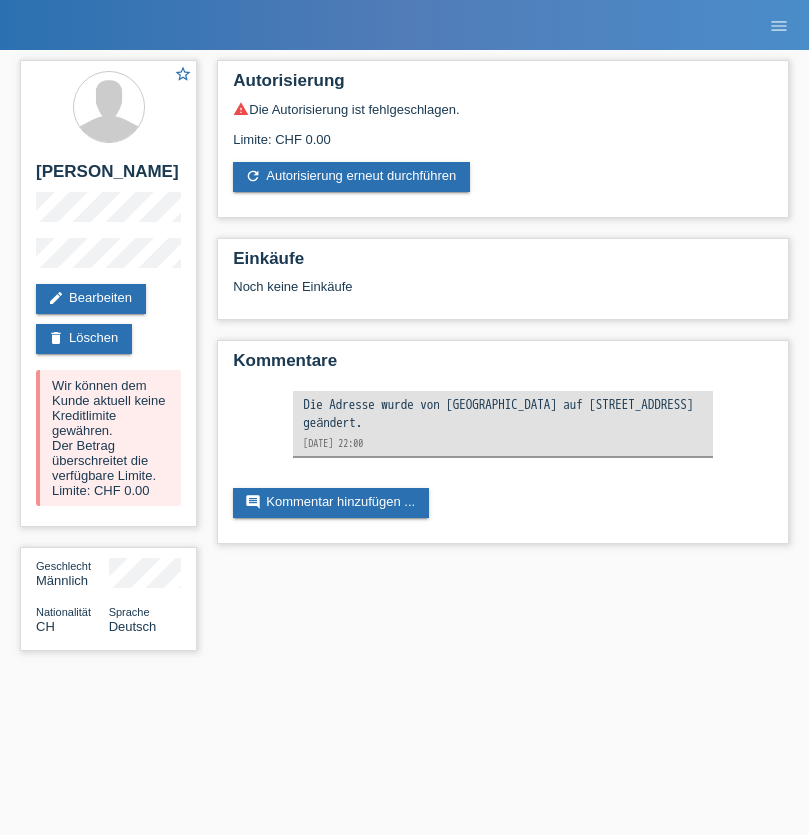 scroll, scrollTop: 0, scrollLeft: 0, axis: both 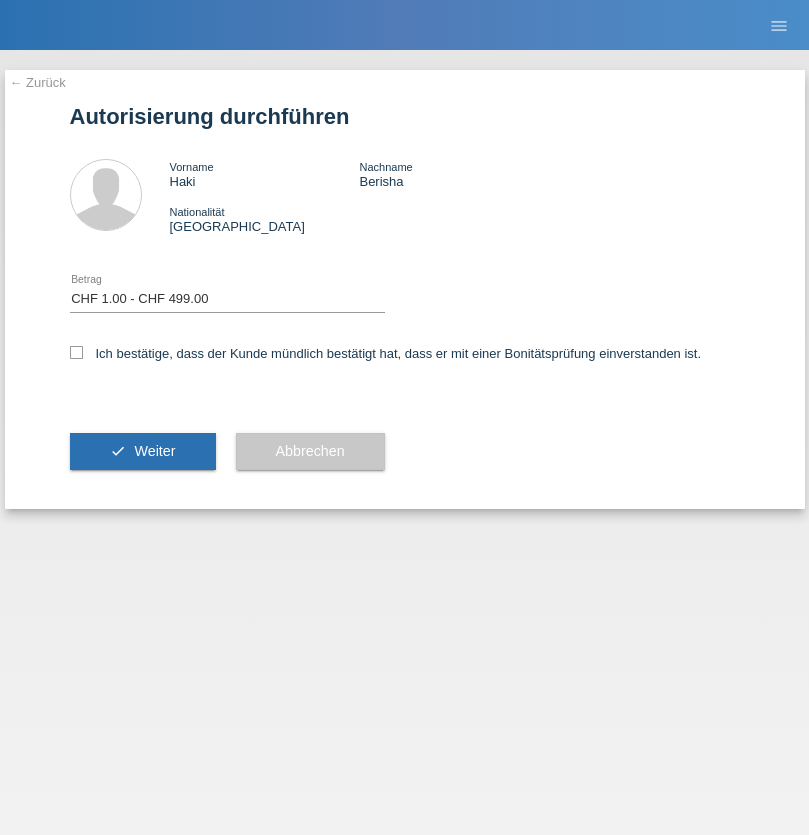select on "1" 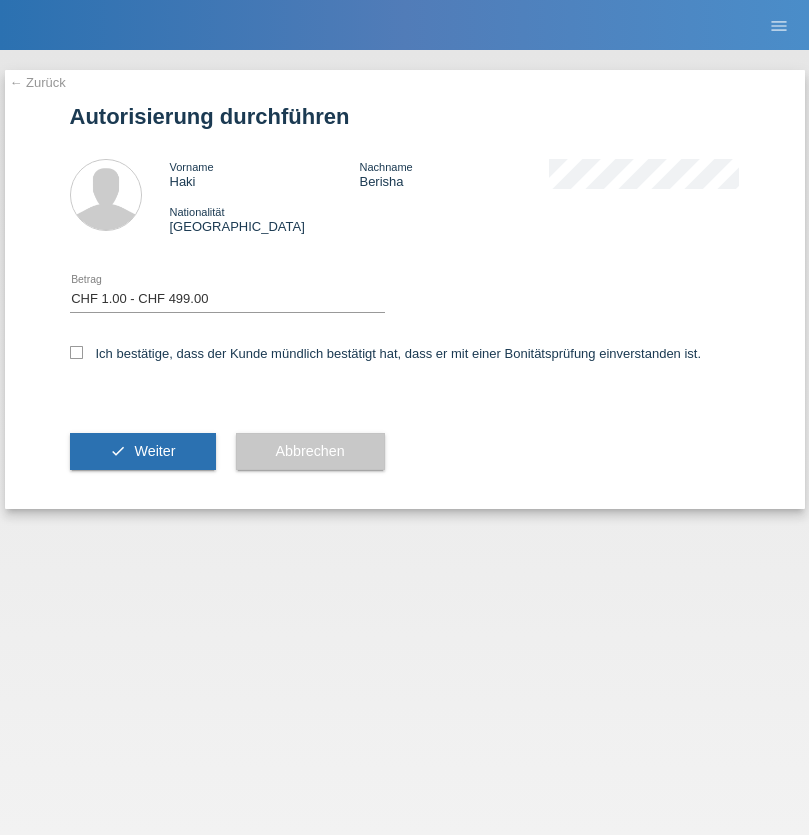 checkbox on "true" 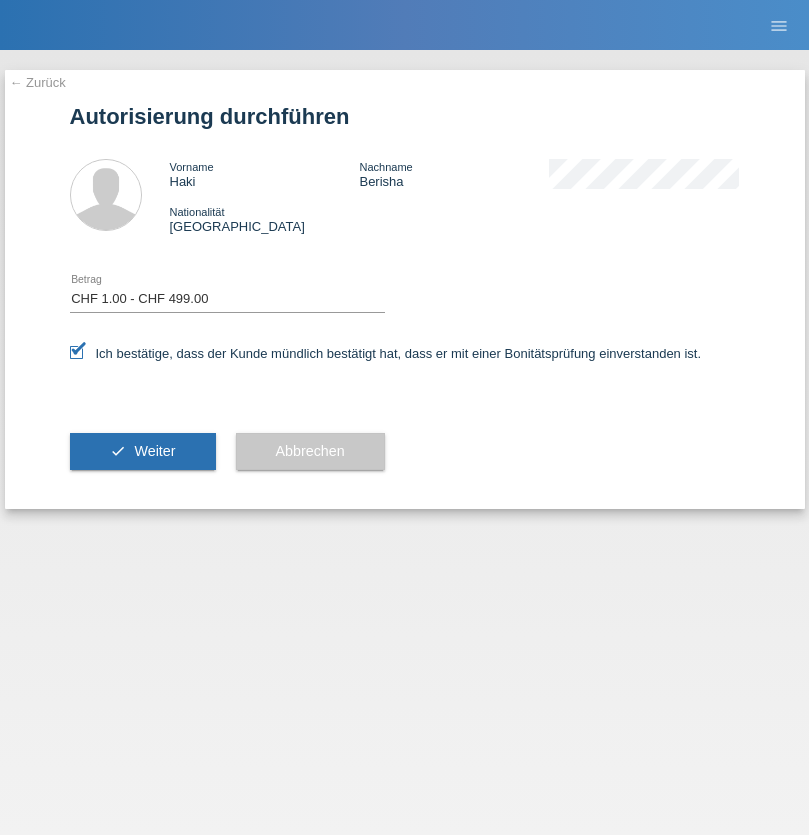 scroll, scrollTop: 0, scrollLeft: 0, axis: both 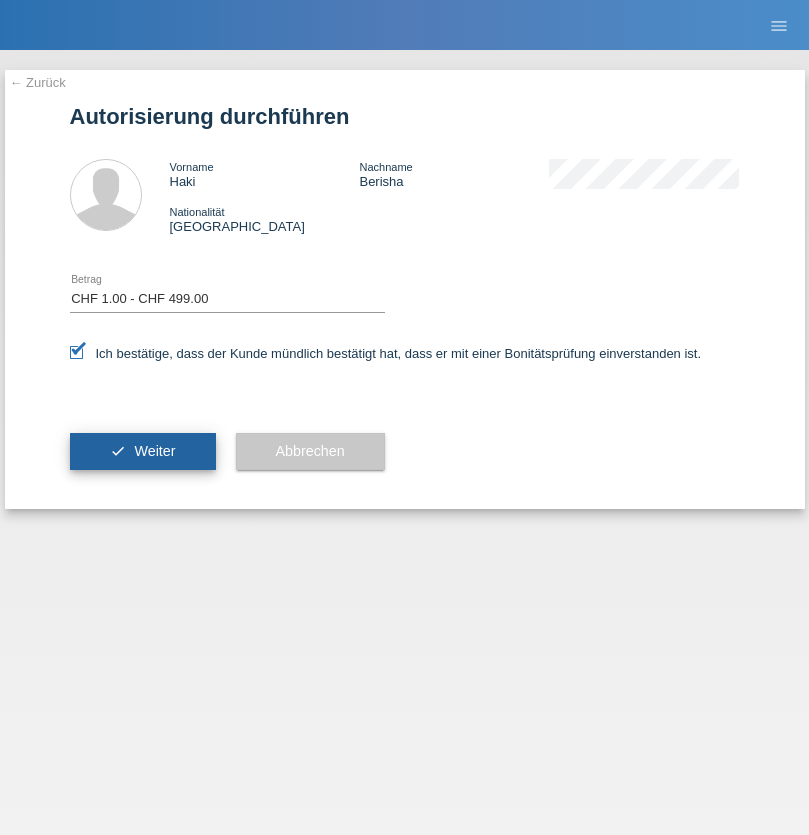 click on "Weiter" at bounding box center [154, 451] 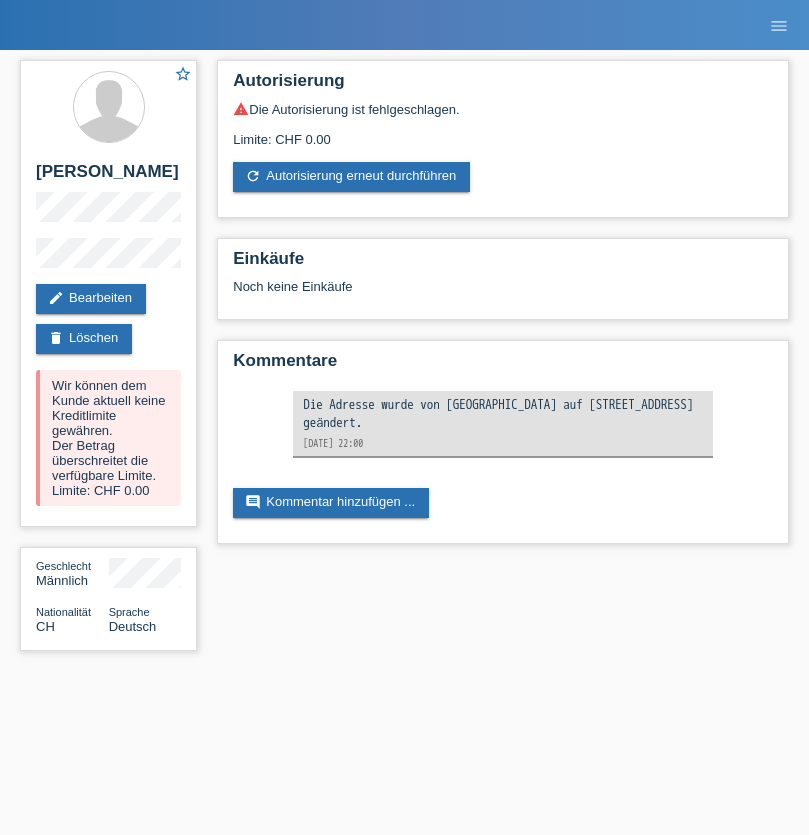 scroll, scrollTop: 0, scrollLeft: 0, axis: both 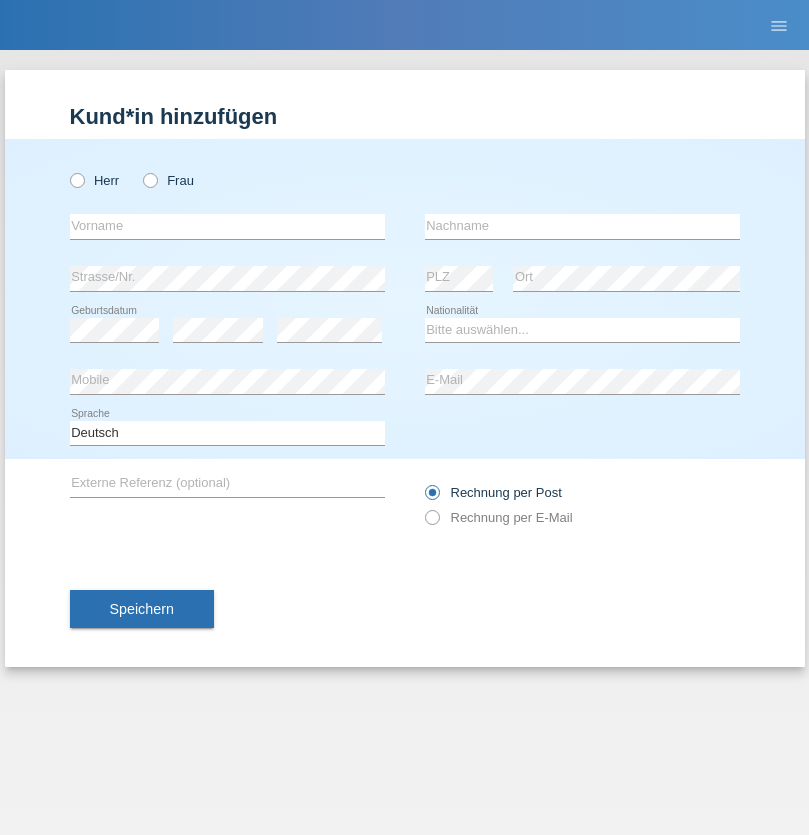 radio on "true" 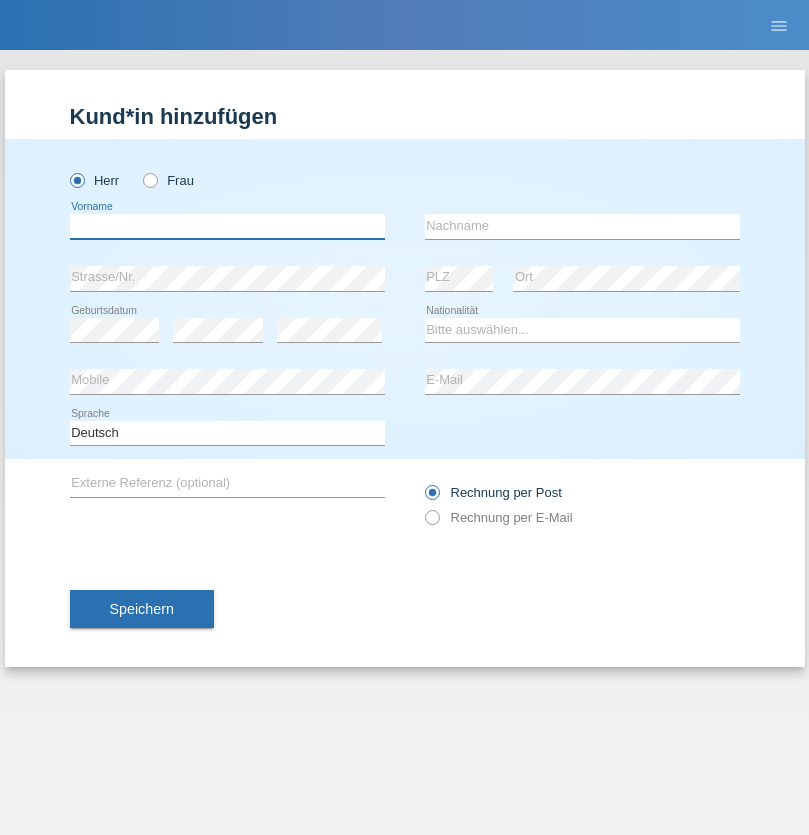 click at bounding box center (227, 226) 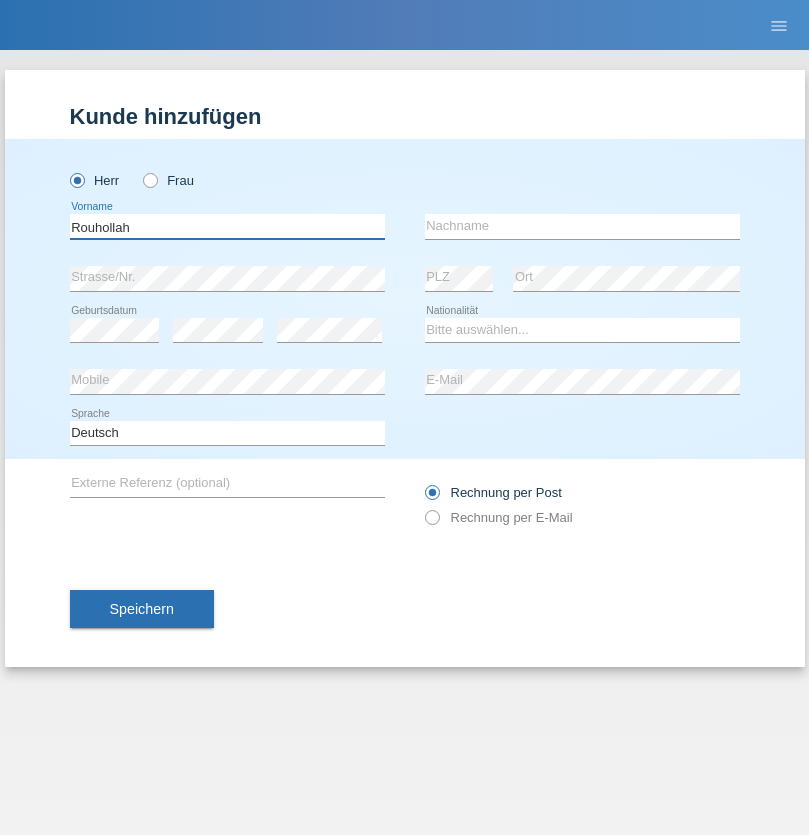 type on "Rouhollah" 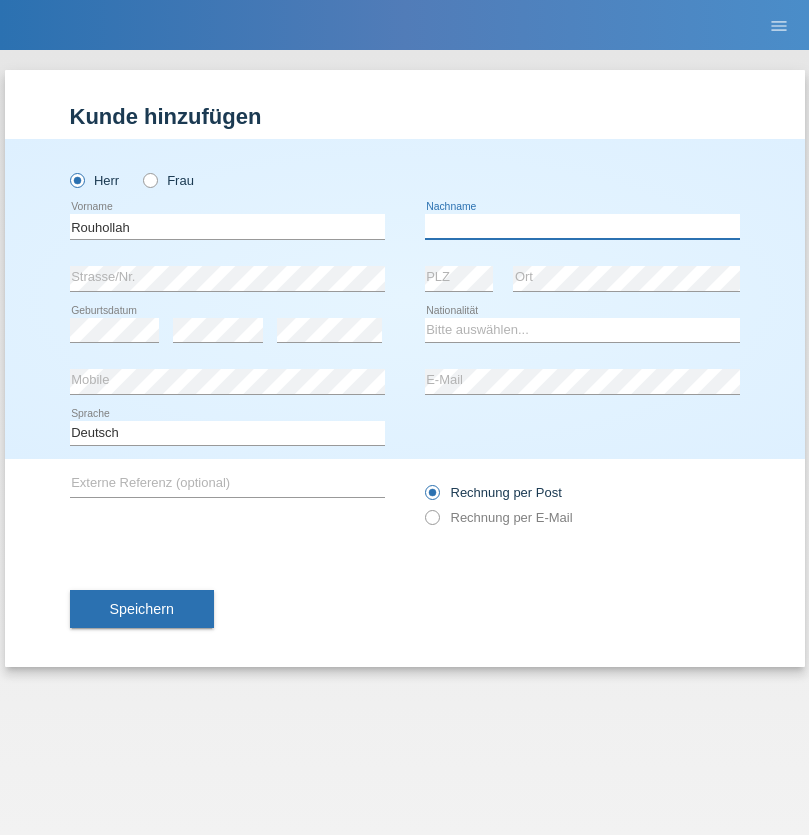 click at bounding box center (582, 226) 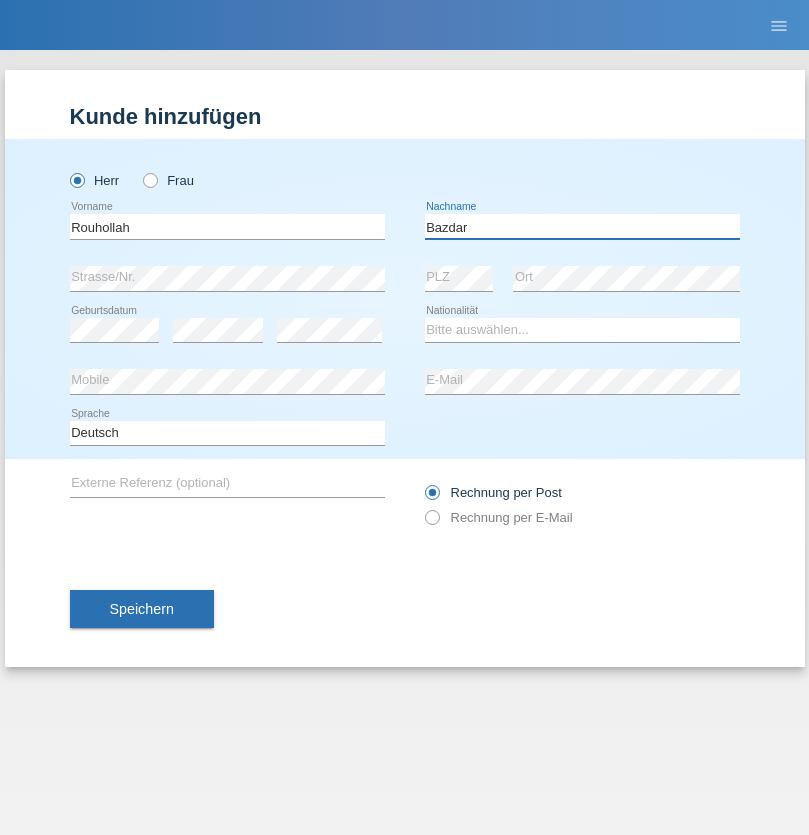 type on "Bazdar" 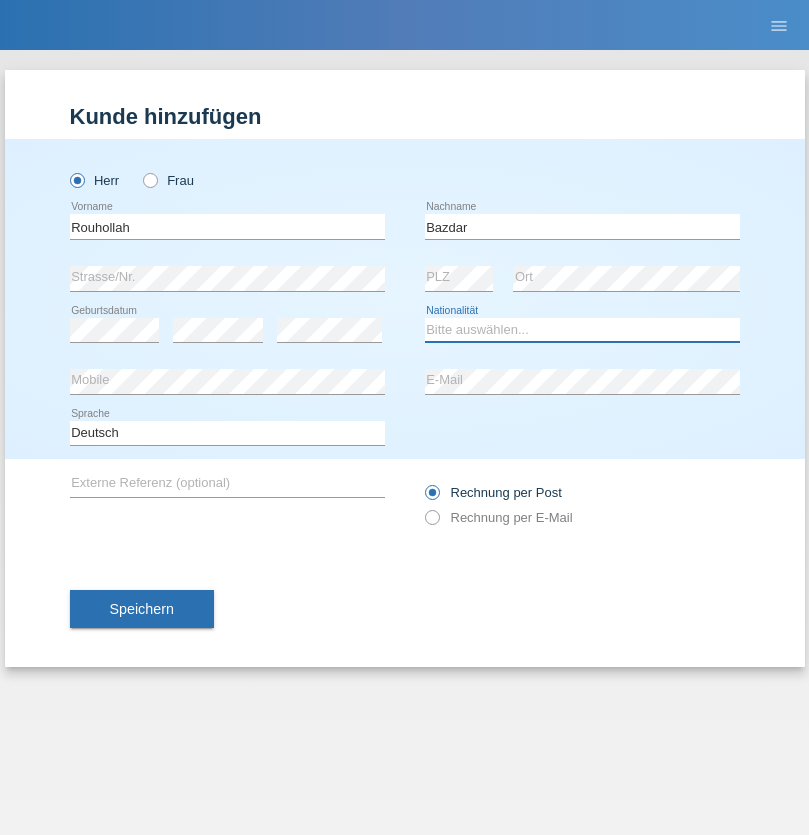 select on "IR" 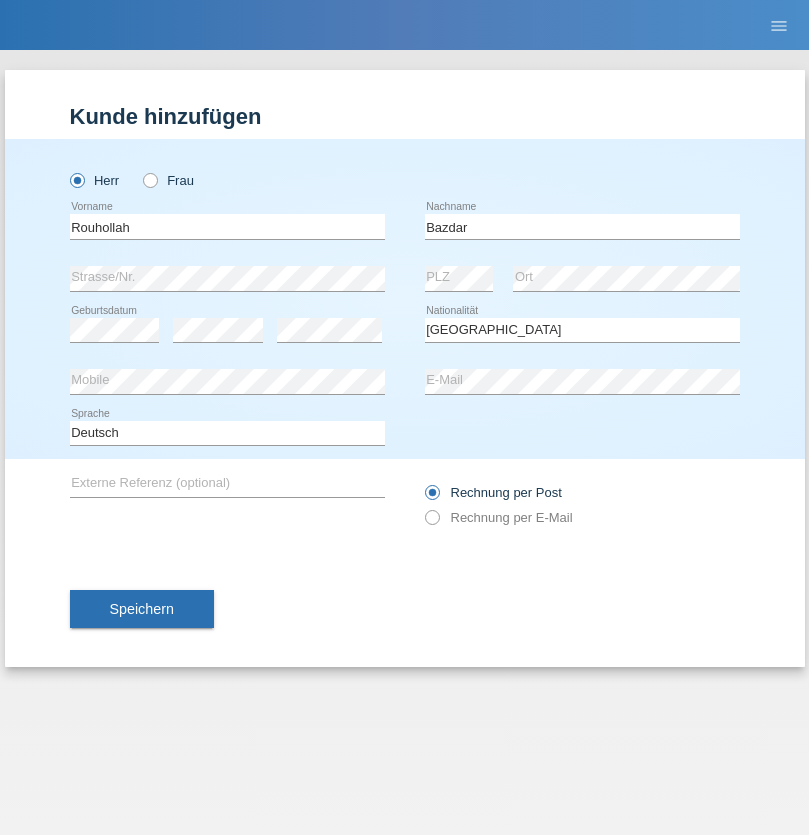 select on "C" 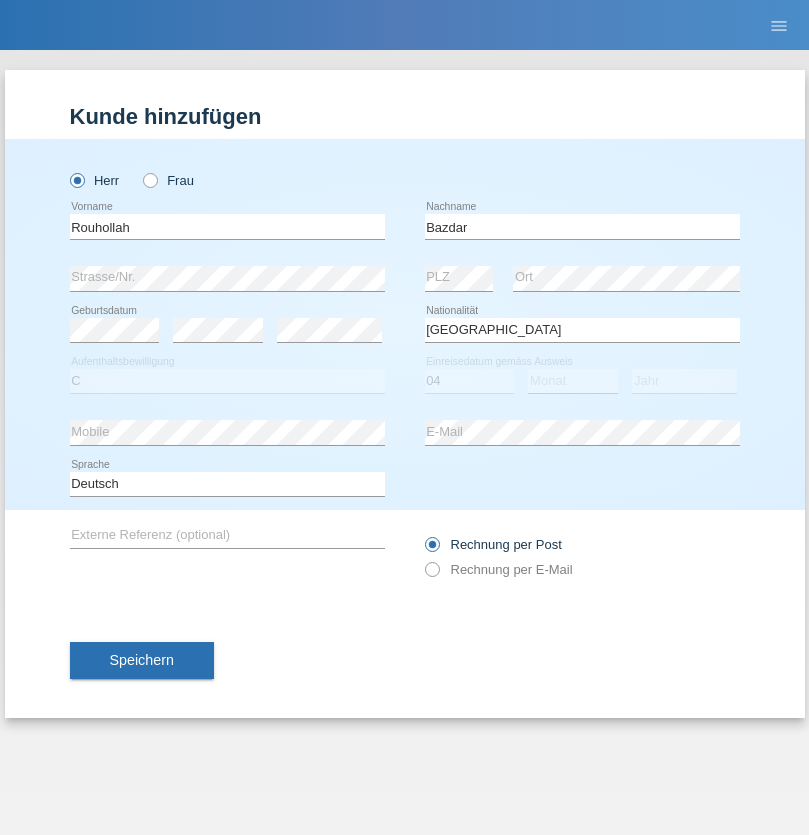 select on "08" 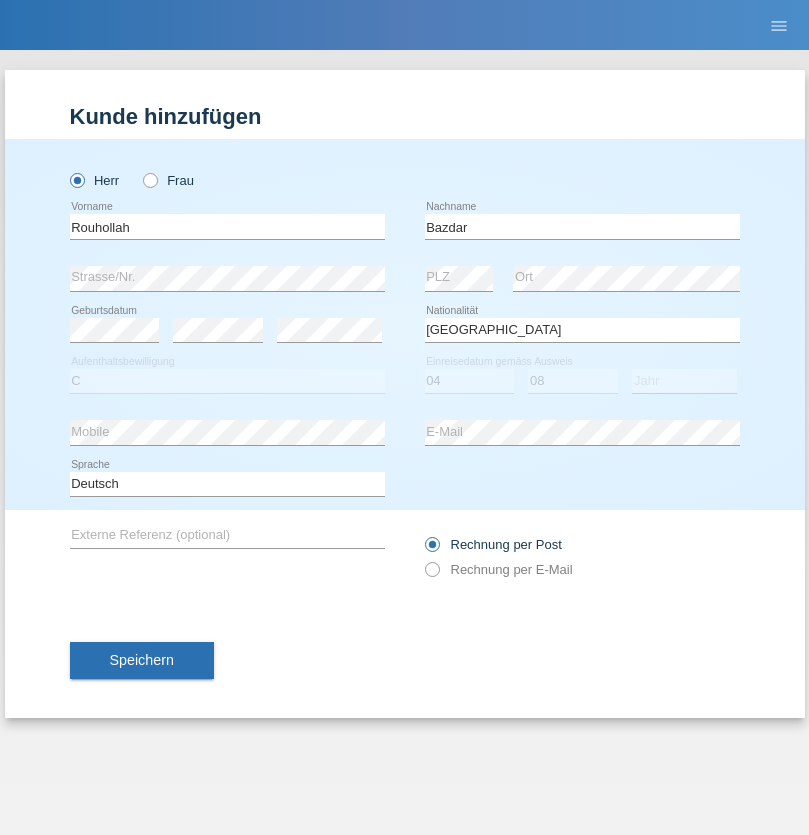 select on "2009" 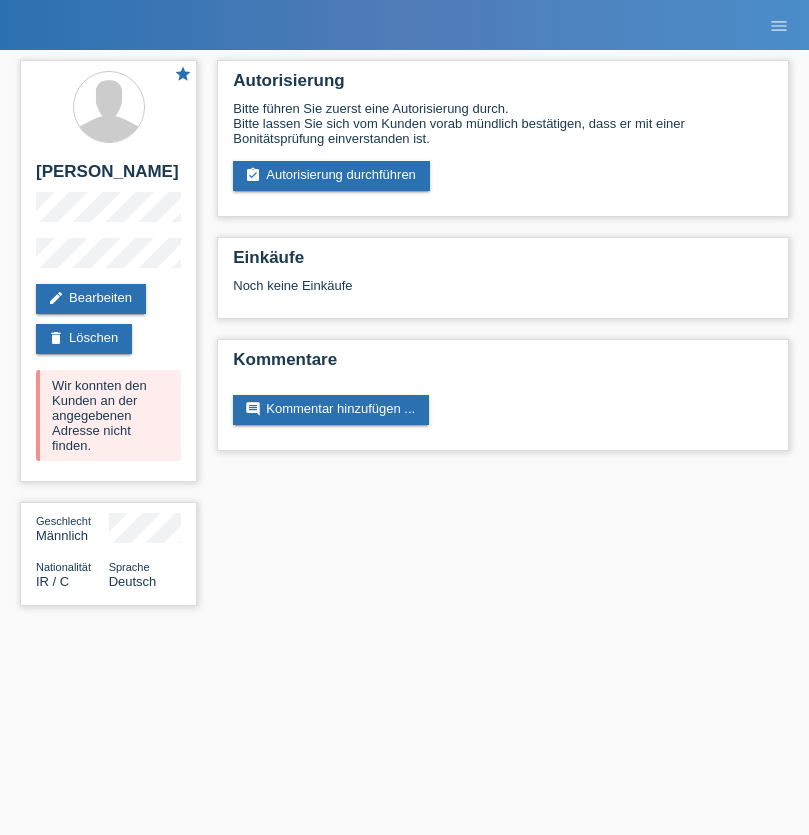 scroll, scrollTop: 0, scrollLeft: 0, axis: both 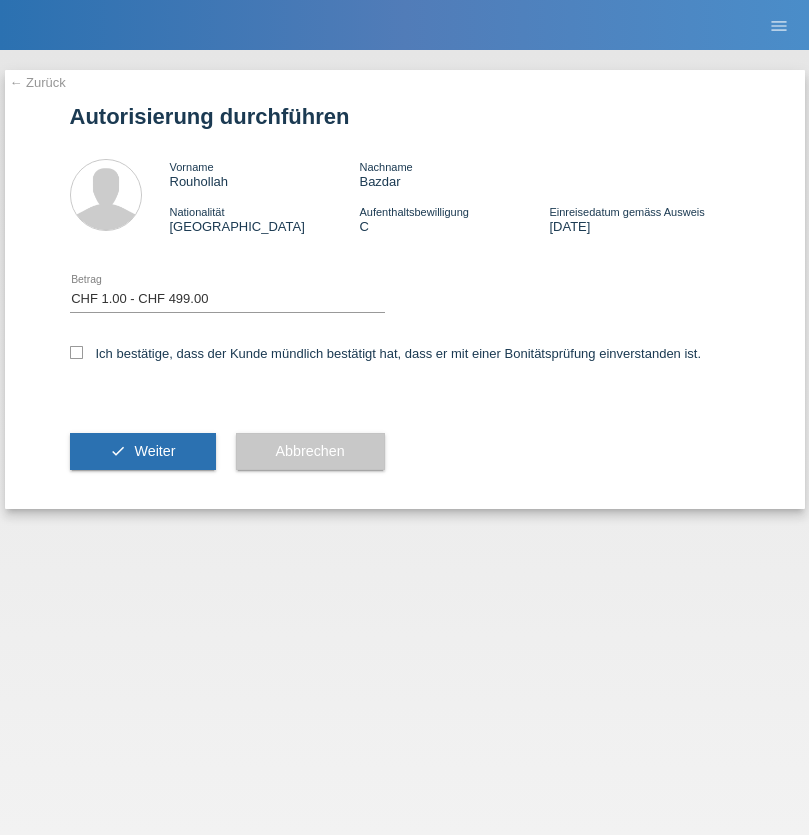 select on "1" 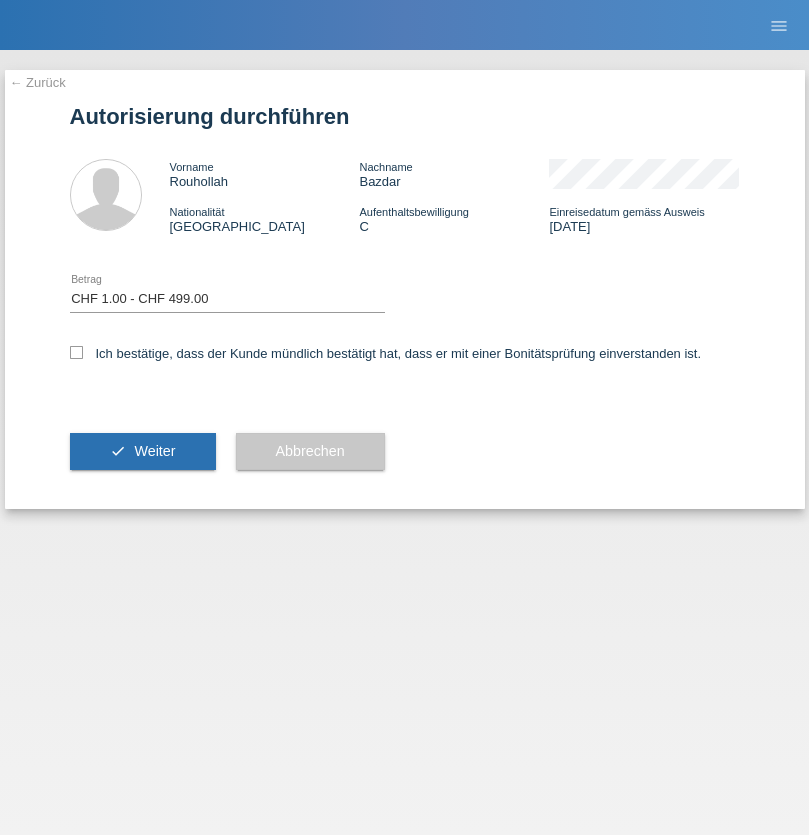 checkbox on "true" 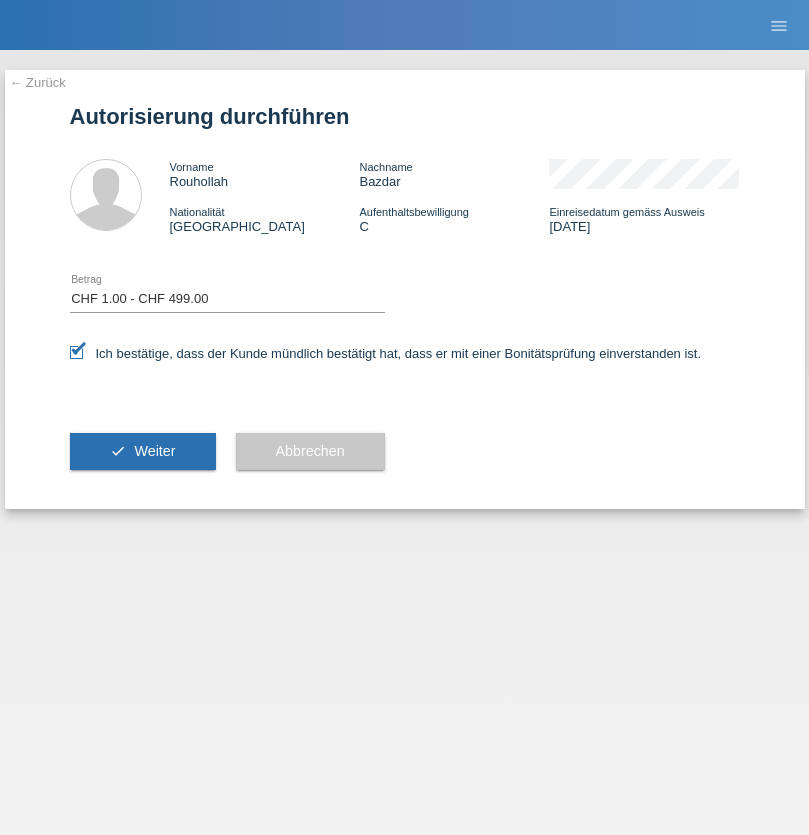 scroll, scrollTop: 0, scrollLeft: 0, axis: both 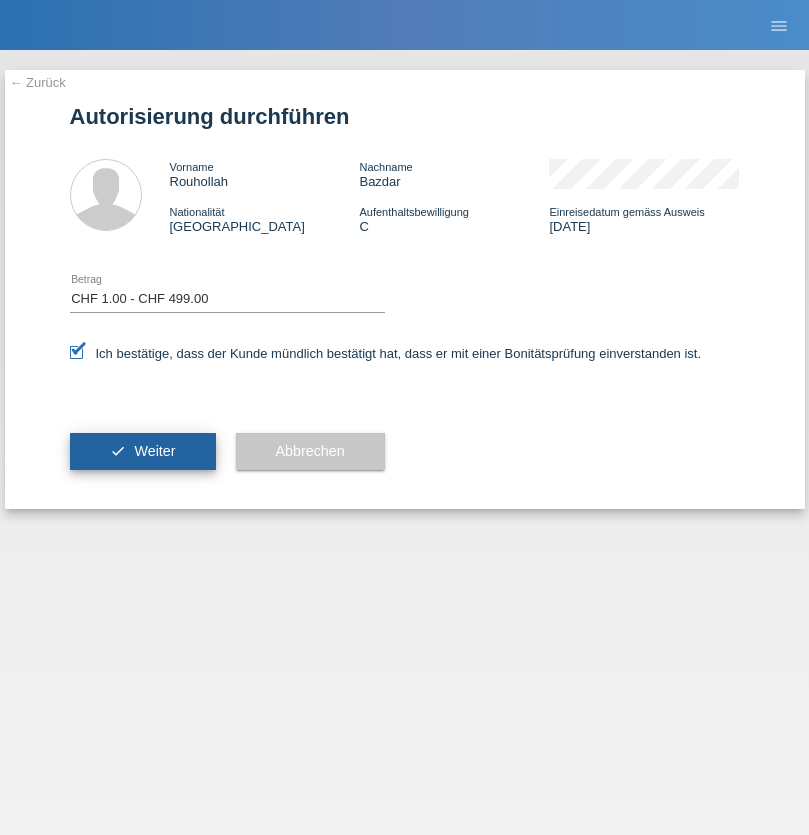 click on "Weiter" at bounding box center [154, 451] 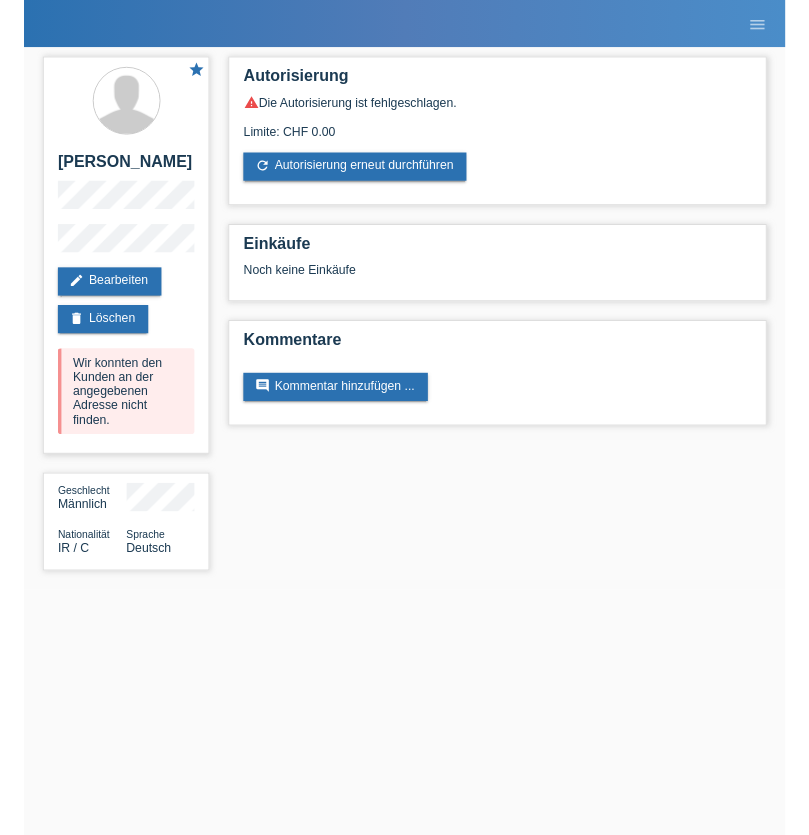 scroll, scrollTop: 0, scrollLeft: 0, axis: both 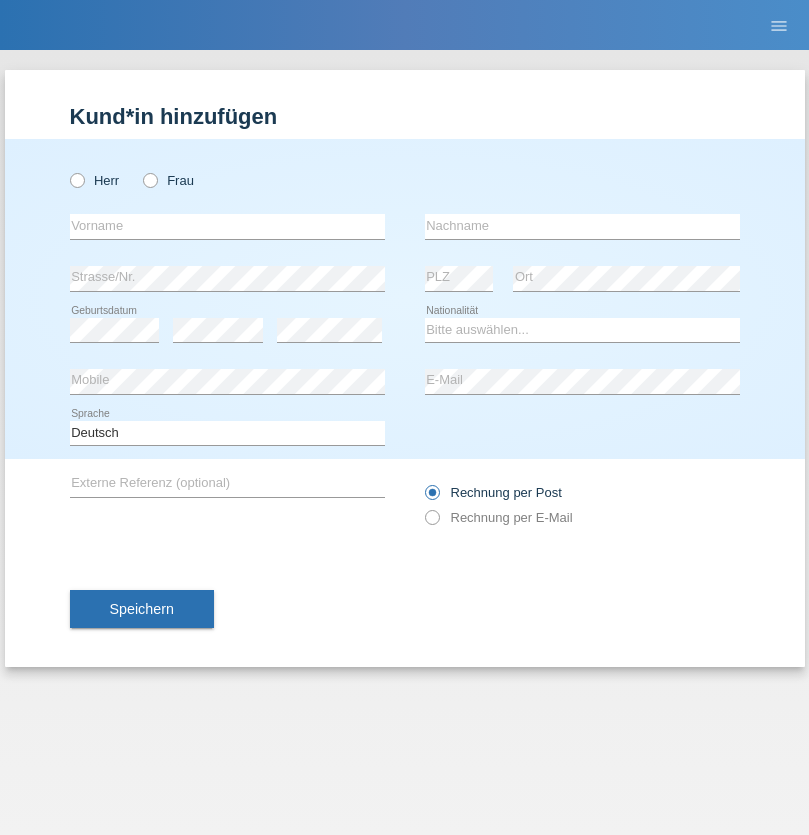 radio on "true" 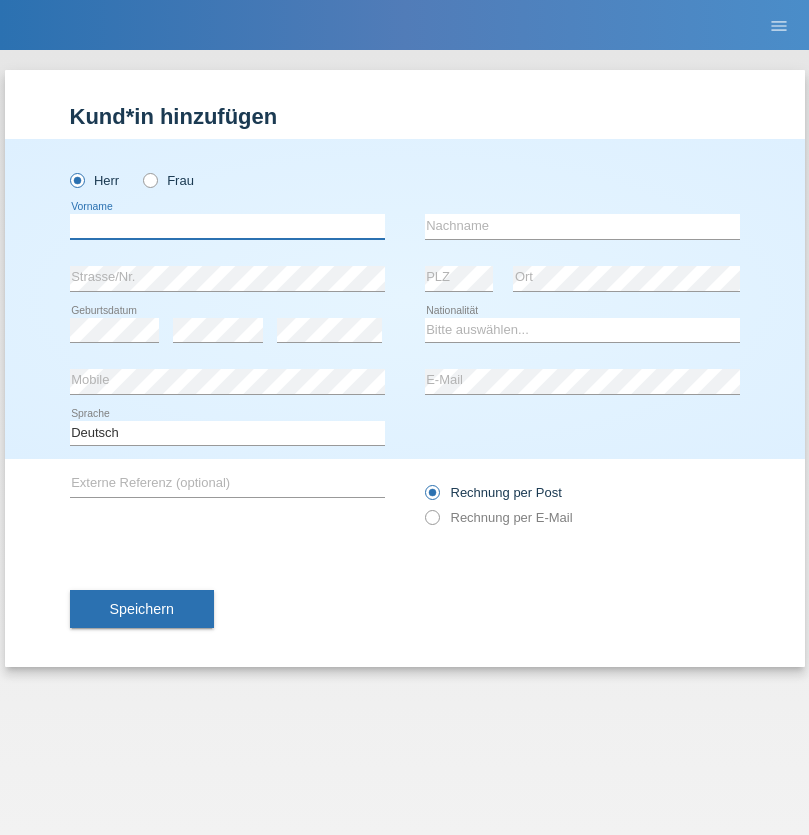 click at bounding box center [227, 226] 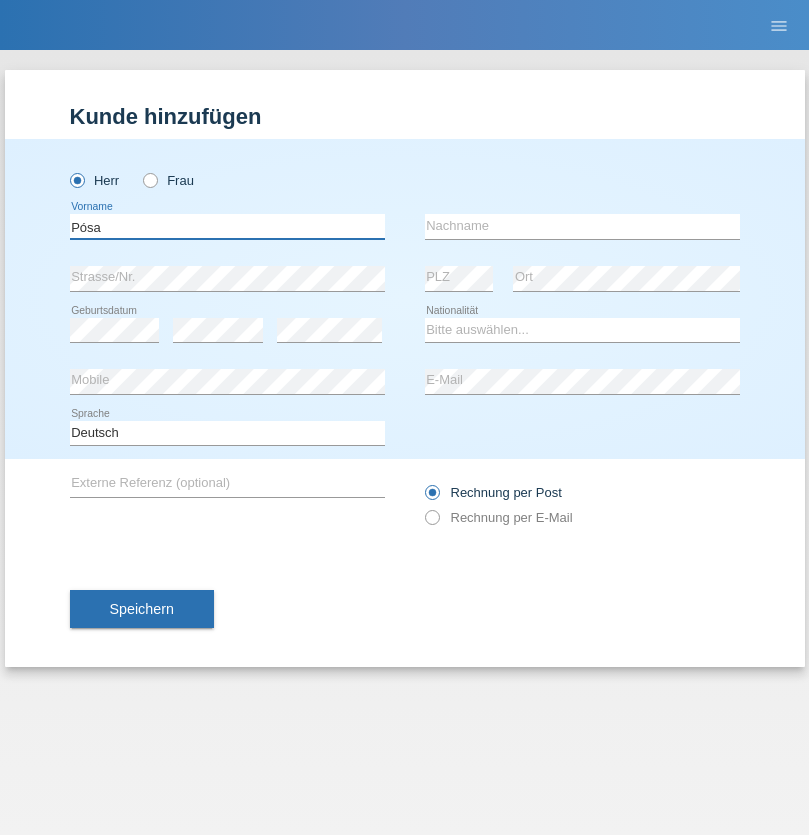 type on "Pósa" 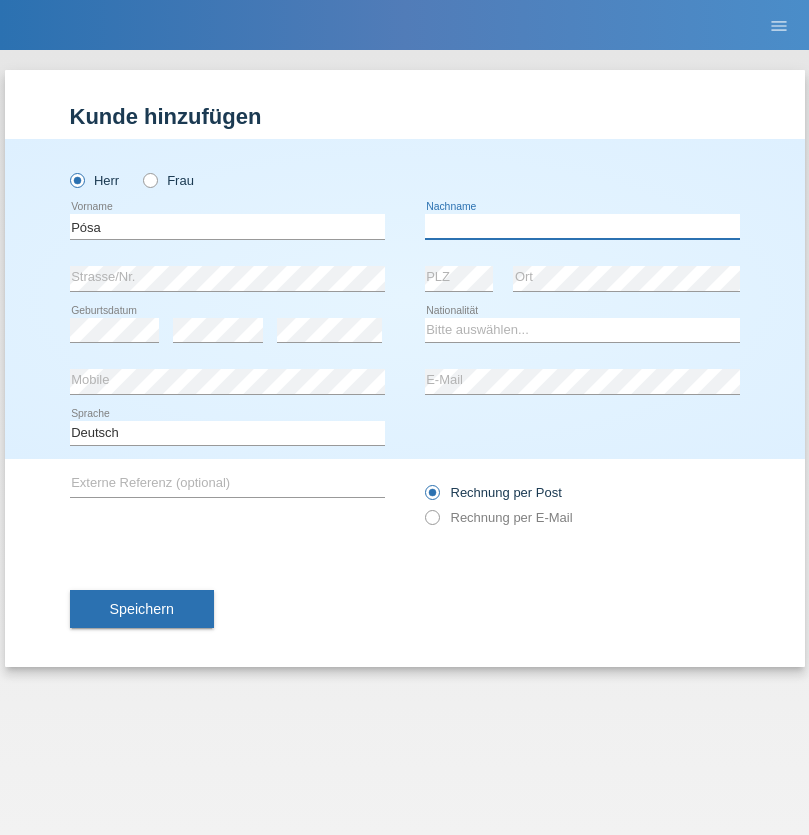 click at bounding box center [582, 226] 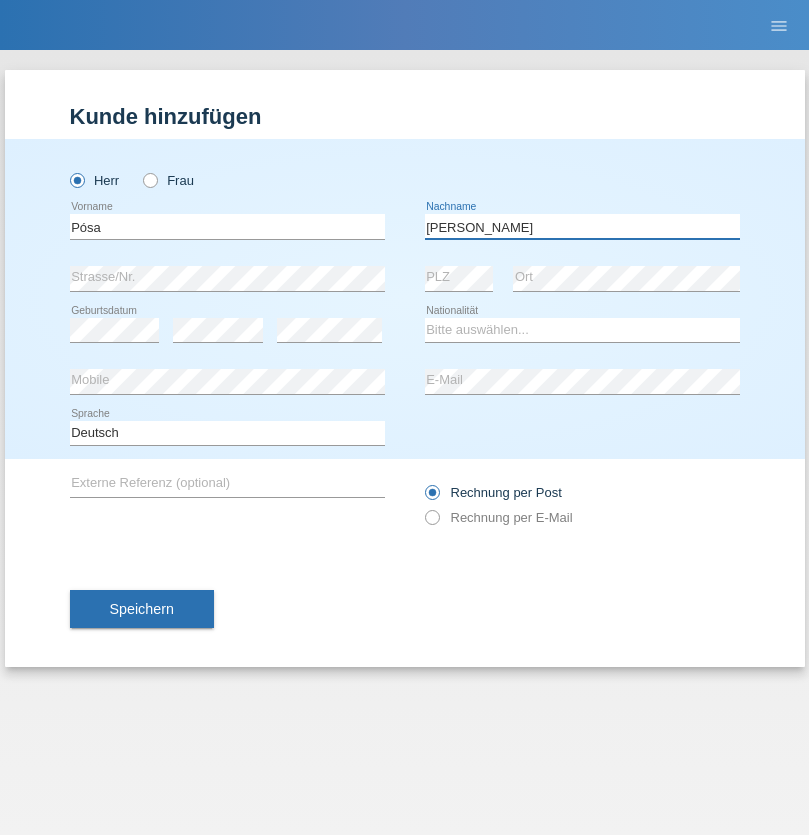 type on "[PERSON_NAME]" 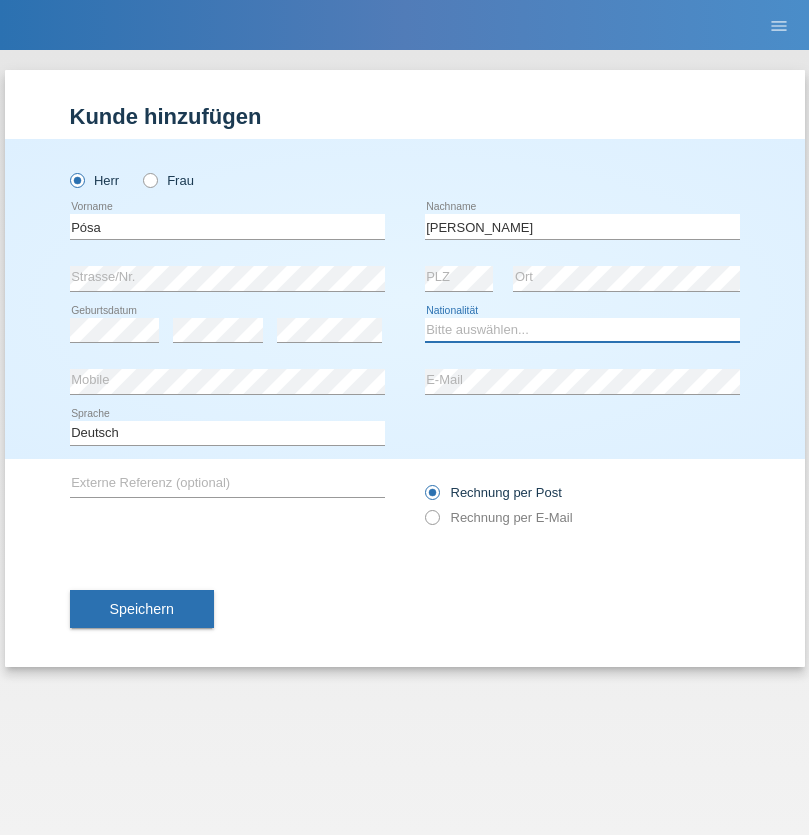 select on "HU" 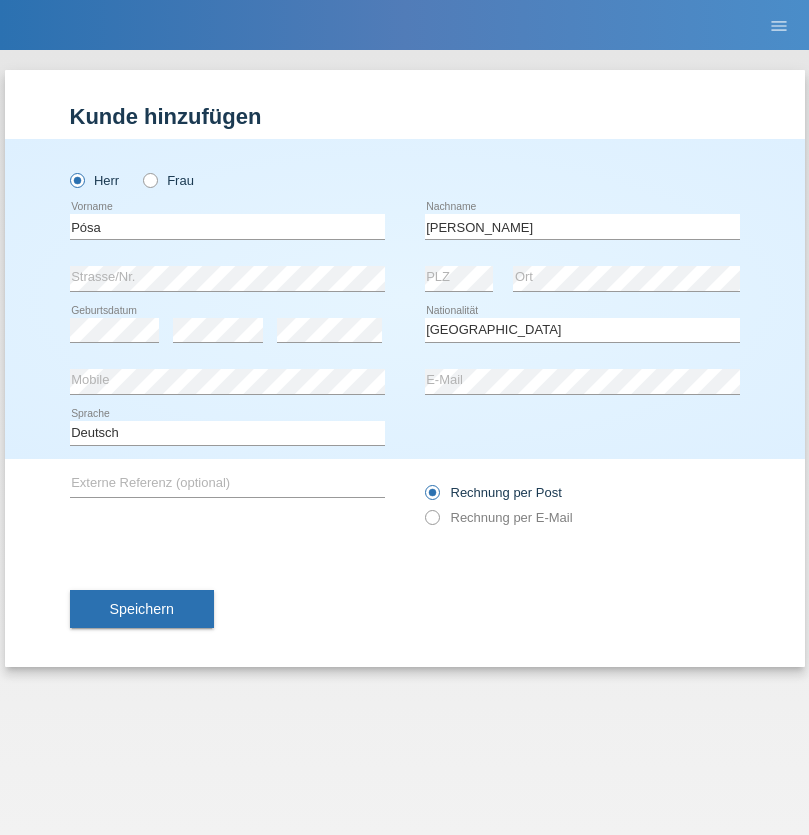 select on "C" 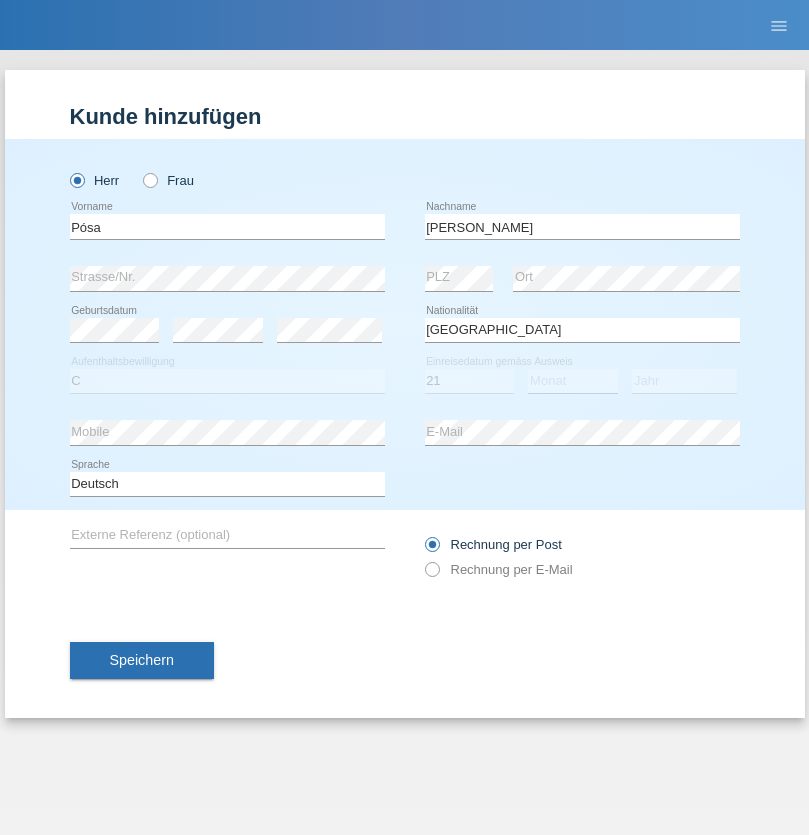 select on "11" 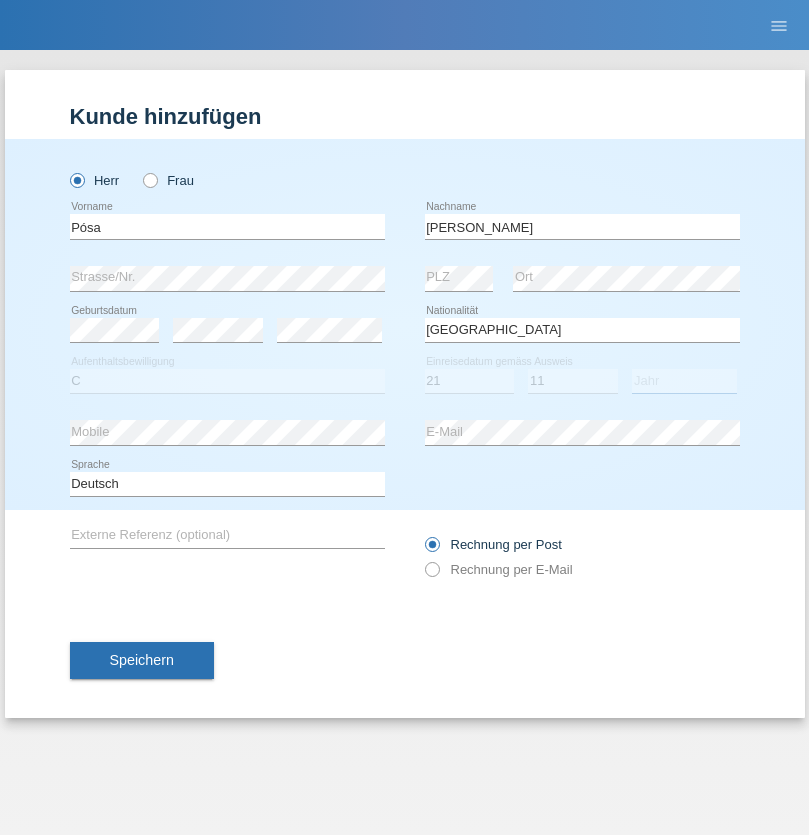 select on "1999" 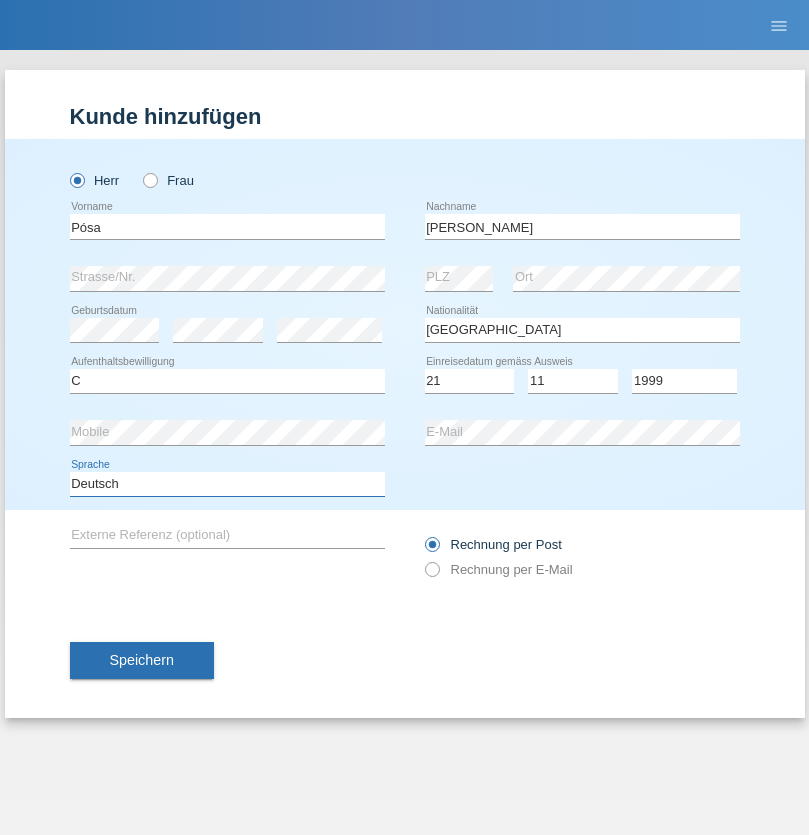 select on "en" 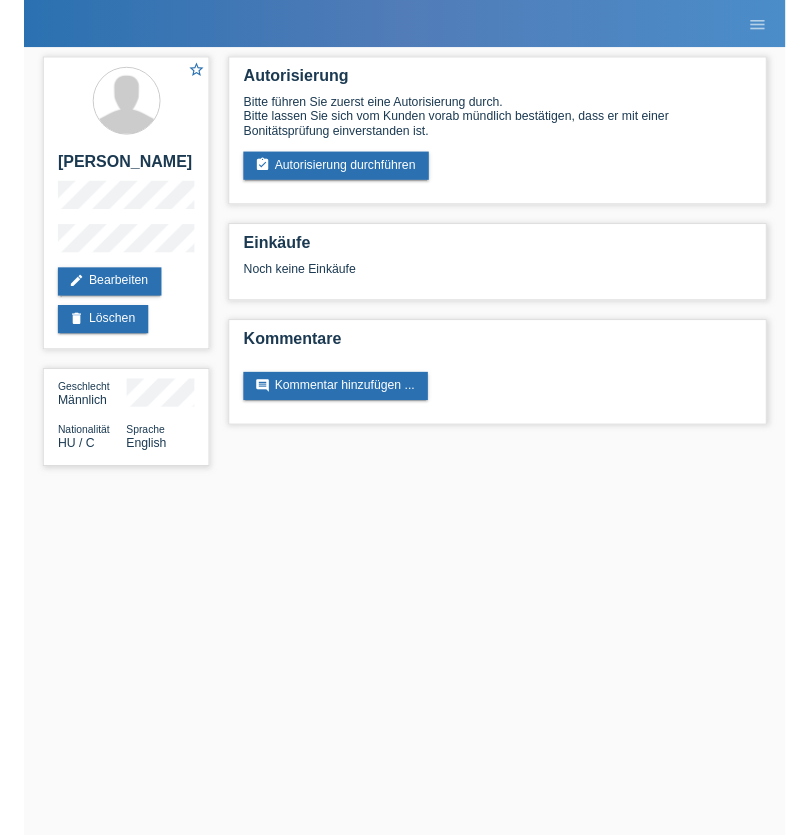 scroll, scrollTop: 0, scrollLeft: 0, axis: both 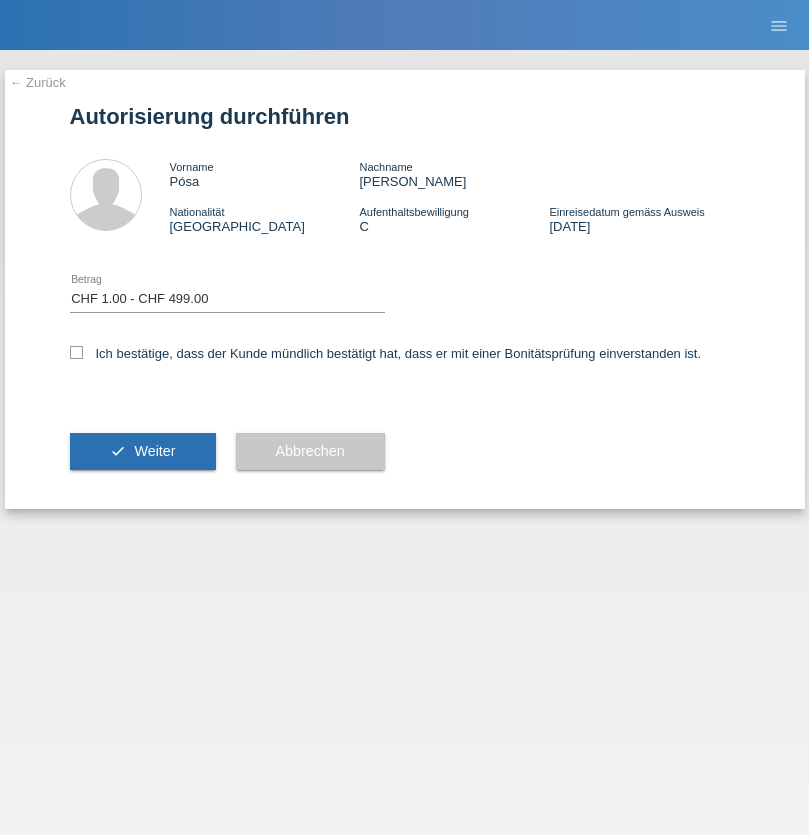 select on "1" 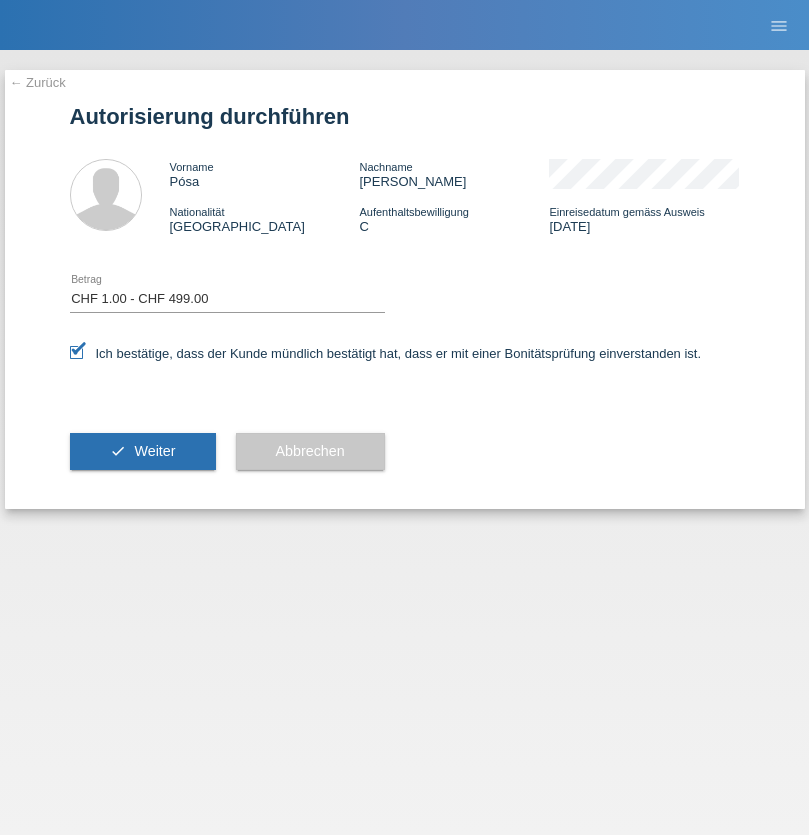 scroll, scrollTop: 0, scrollLeft: 0, axis: both 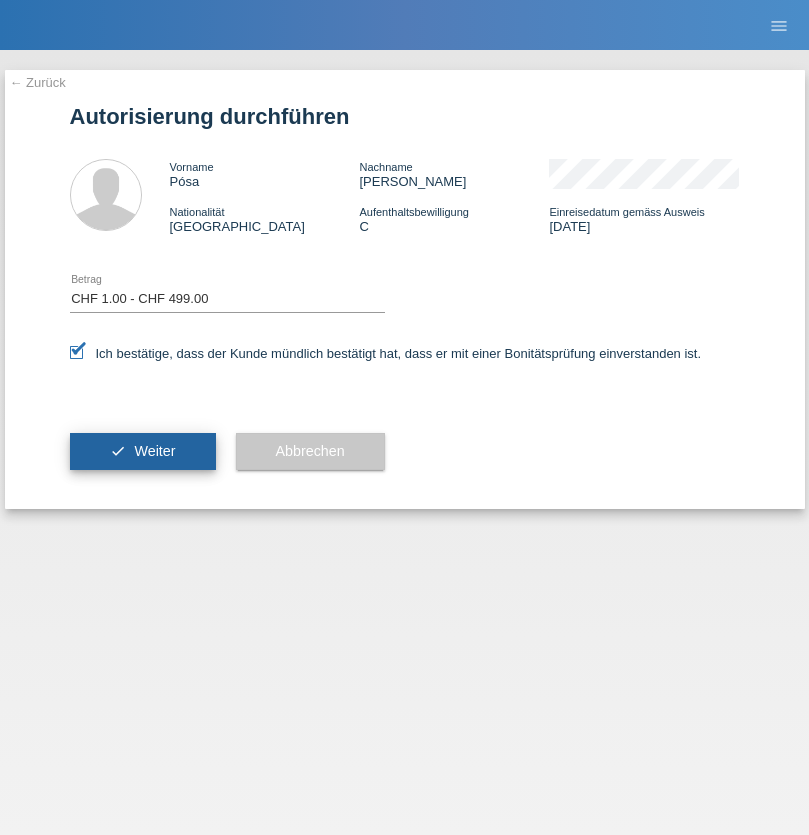 click on "Weiter" at bounding box center [154, 451] 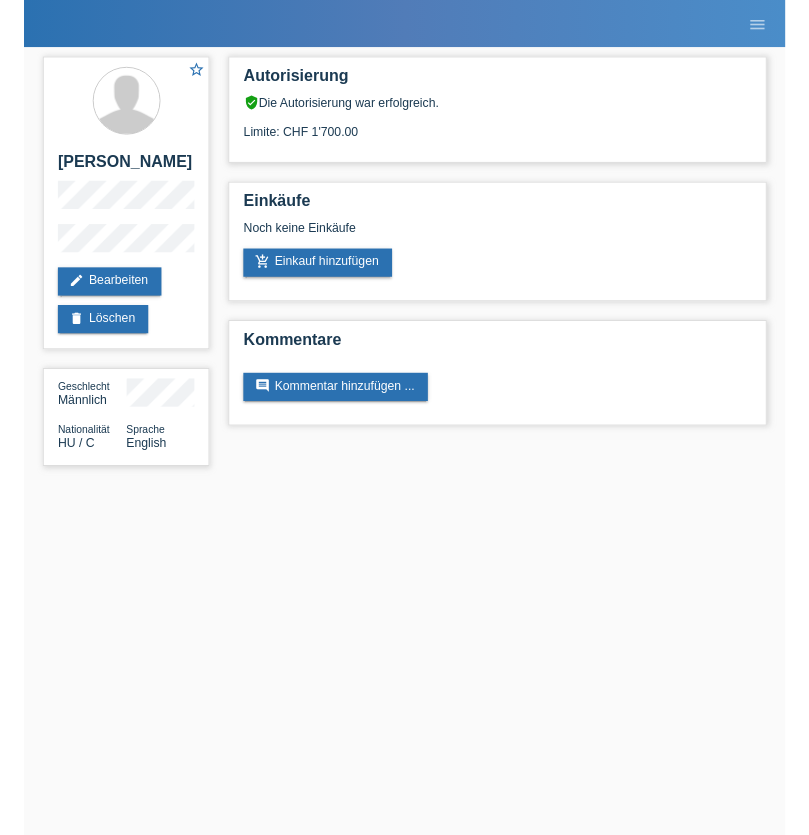 scroll, scrollTop: 0, scrollLeft: 0, axis: both 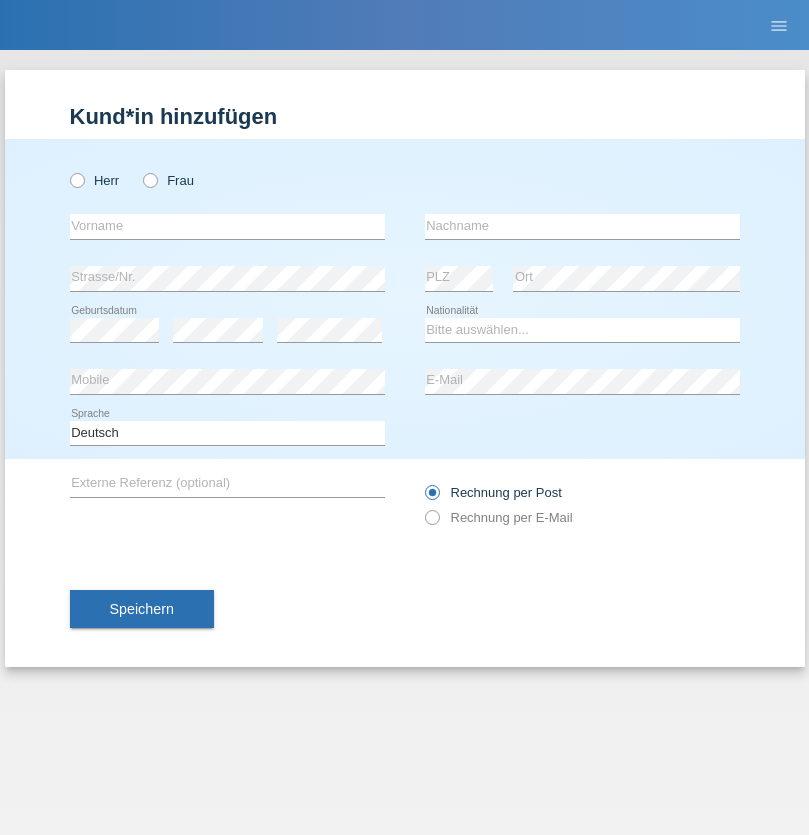 radio on "true" 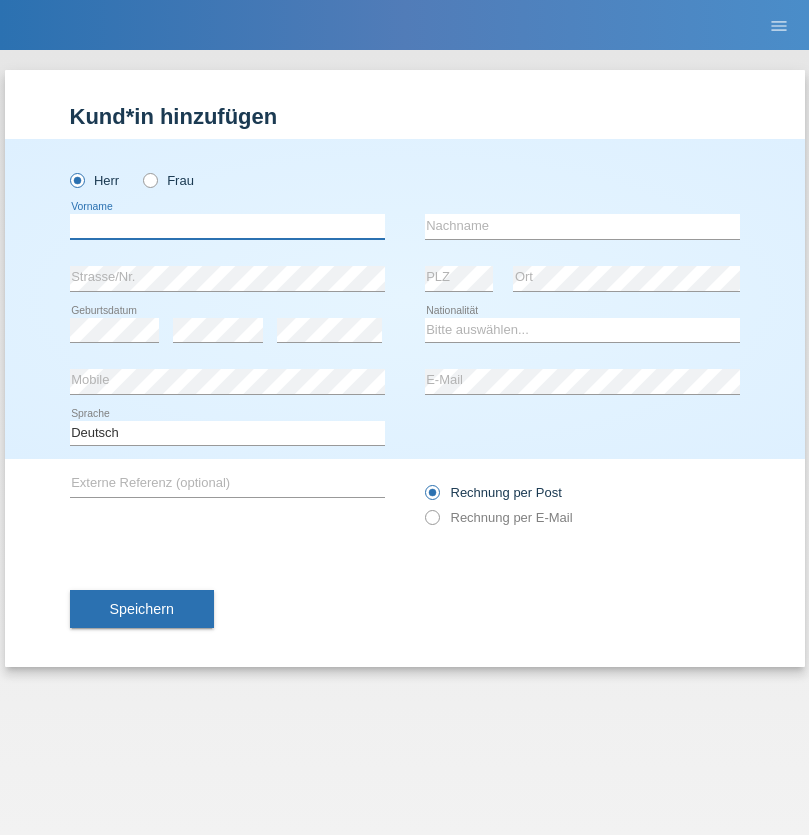 click at bounding box center (227, 226) 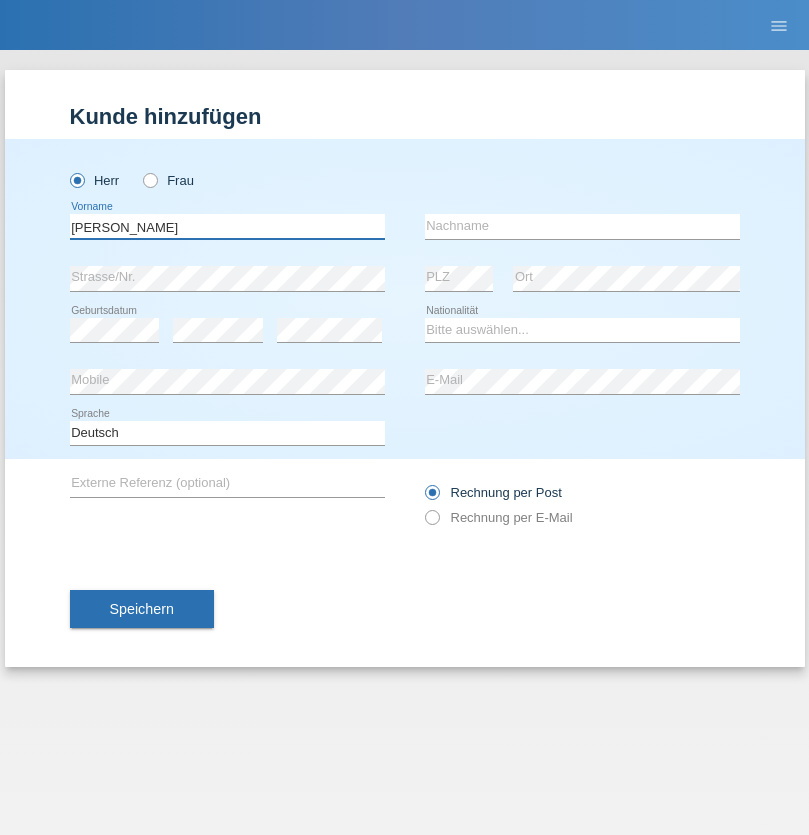 type on "Sascha" 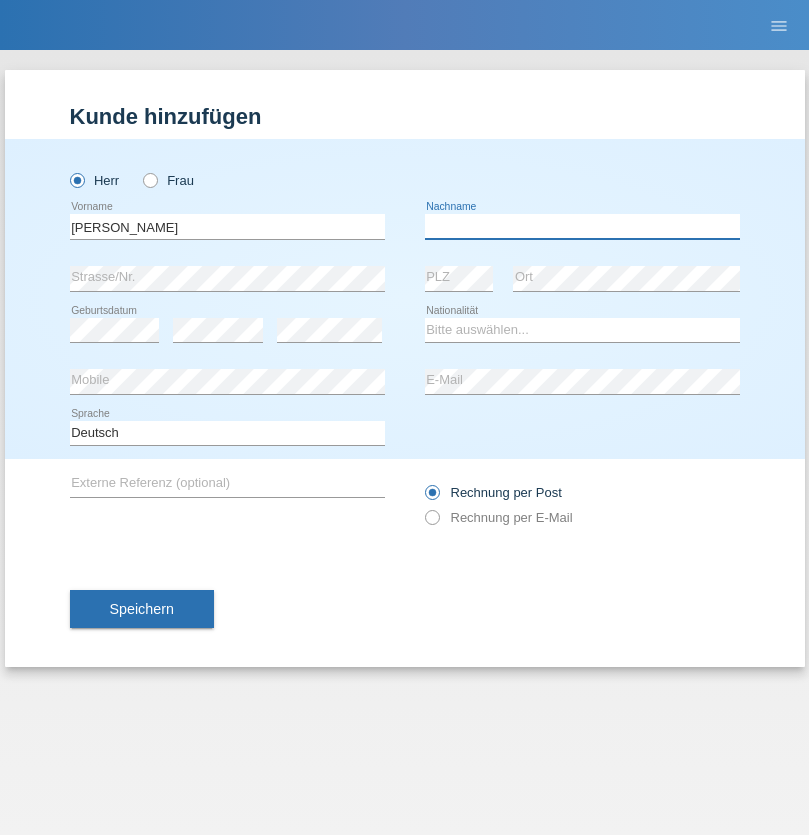 click at bounding box center [582, 226] 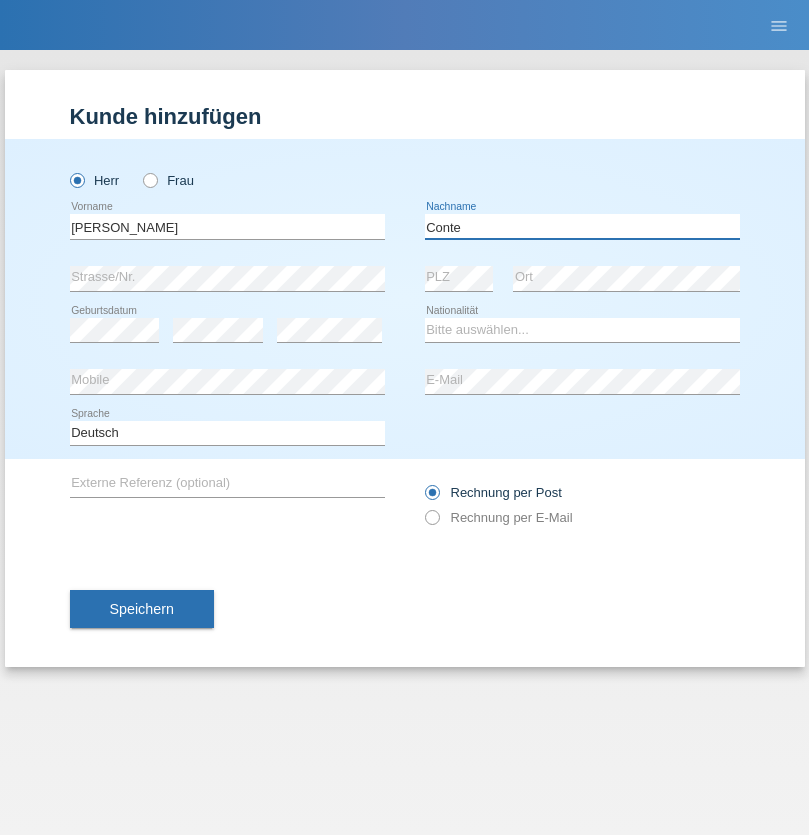 type on "Conte" 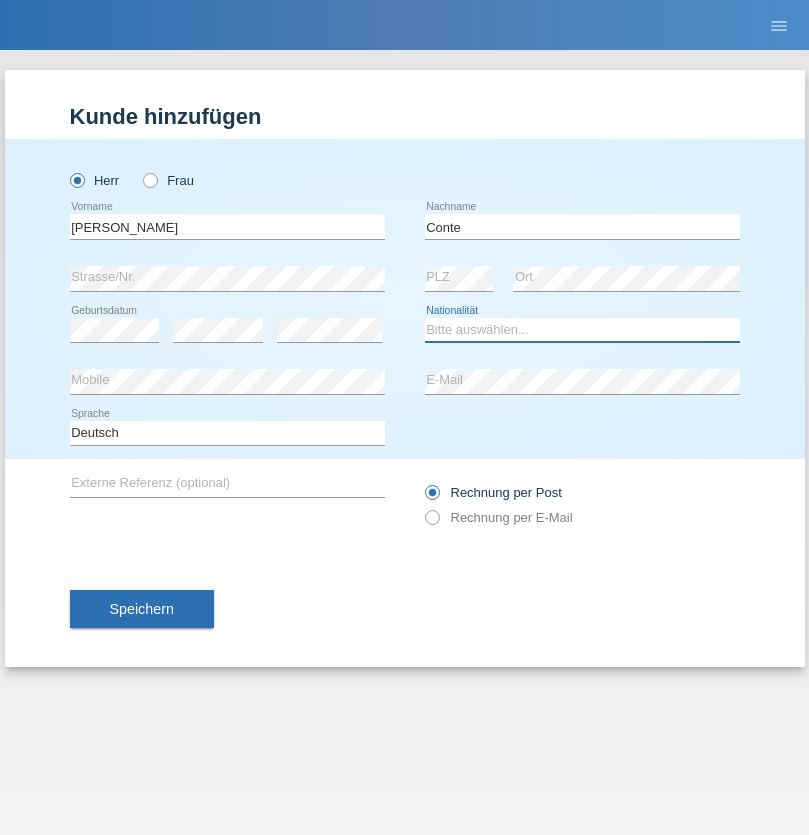 select on "CH" 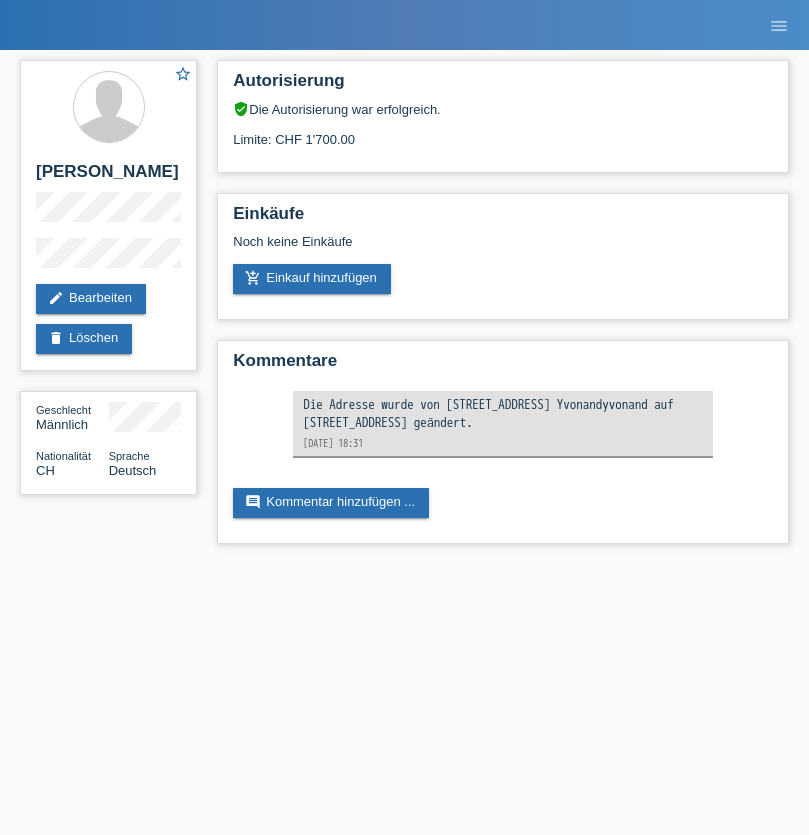 scroll, scrollTop: 0, scrollLeft: 0, axis: both 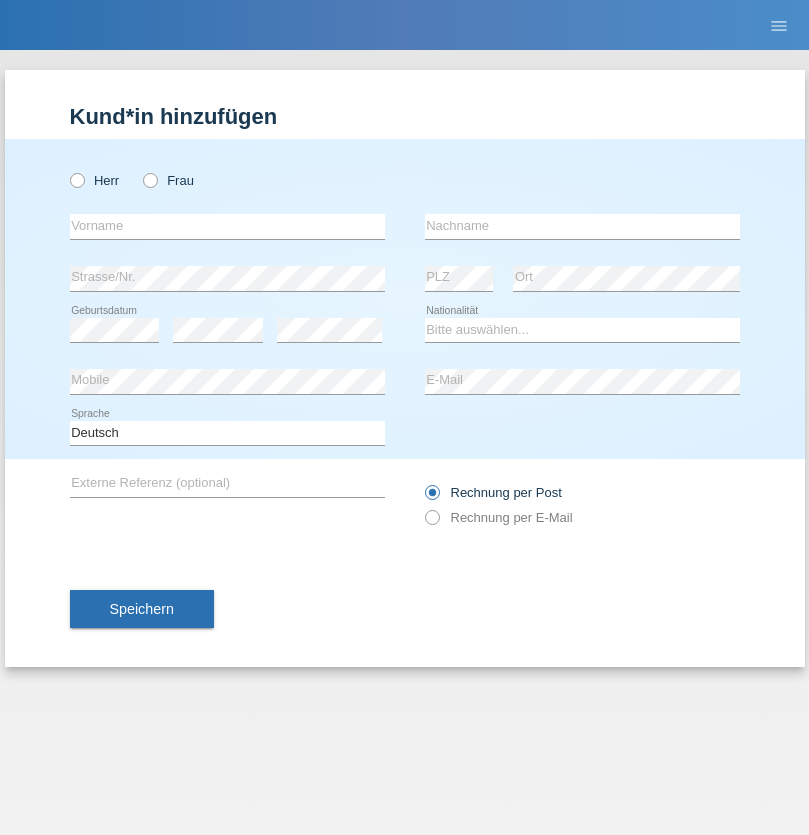 radio on "true" 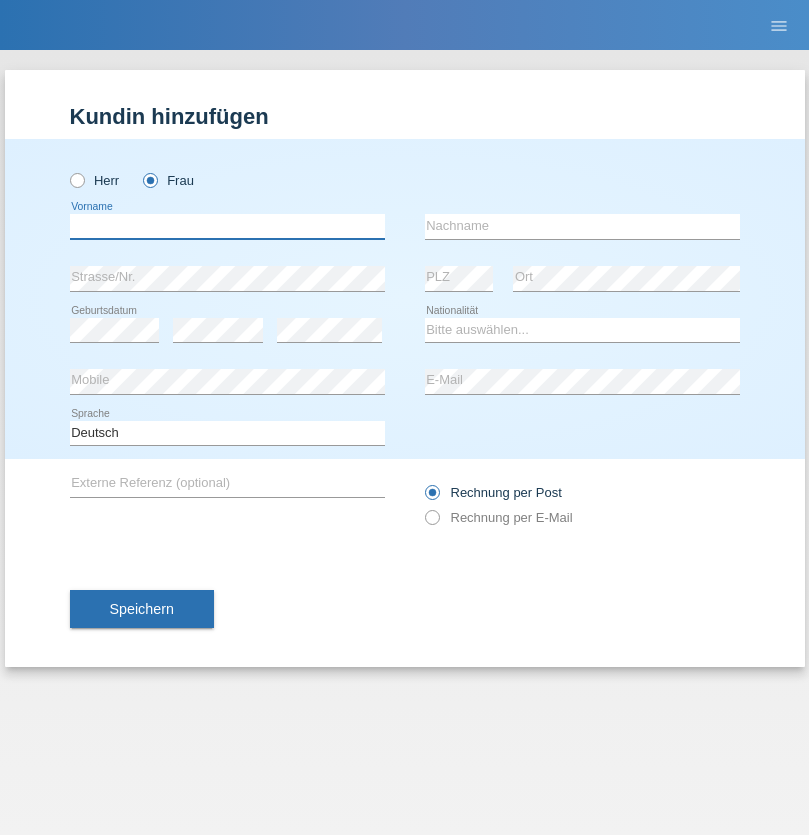 click at bounding box center [227, 226] 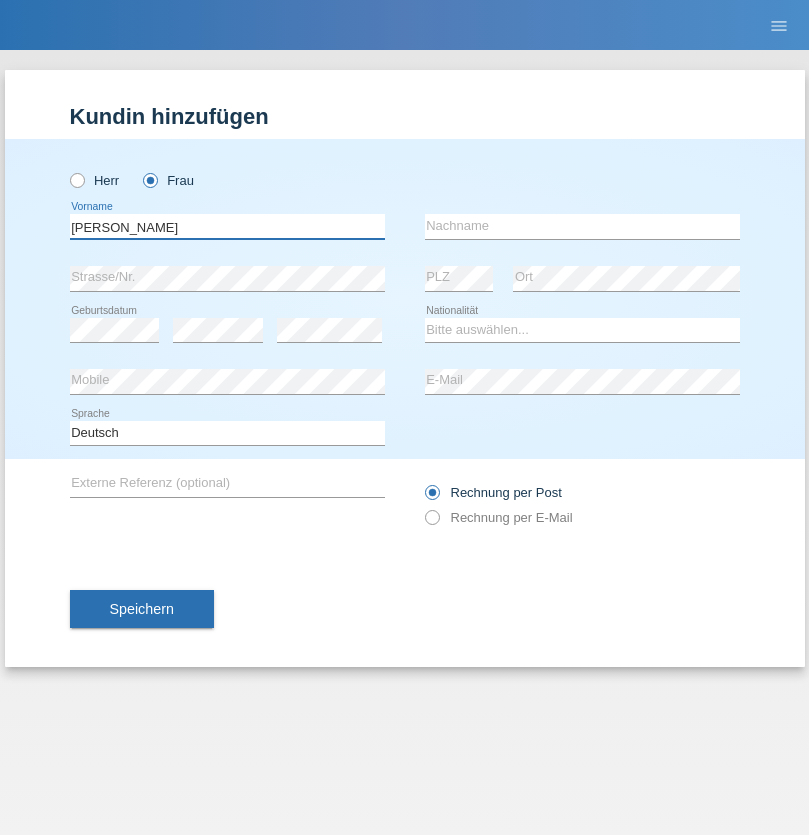 type on "[PERSON_NAME]" 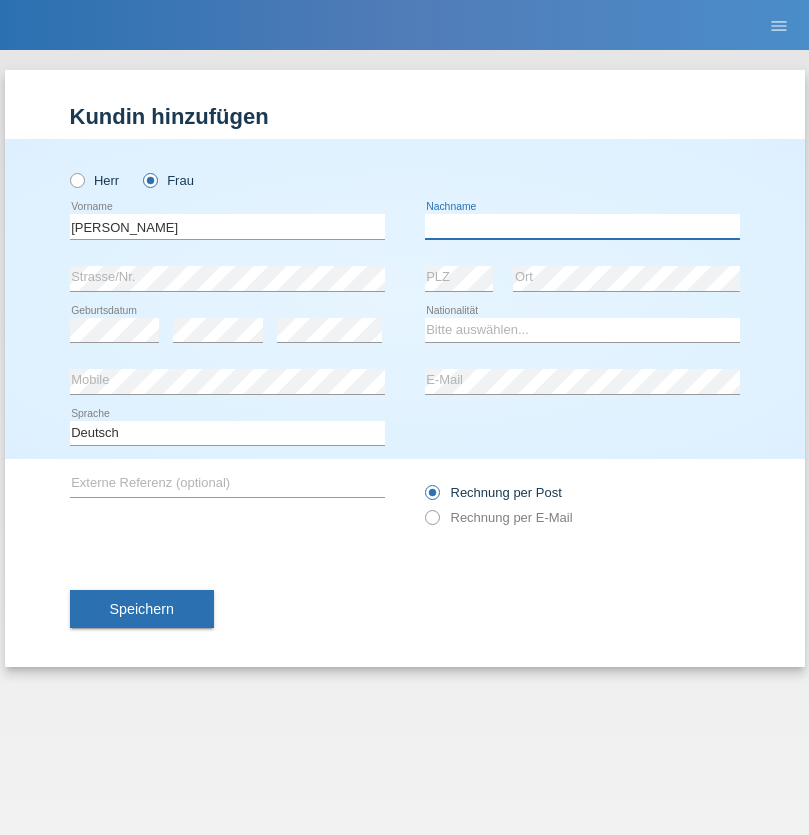 click at bounding box center [582, 226] 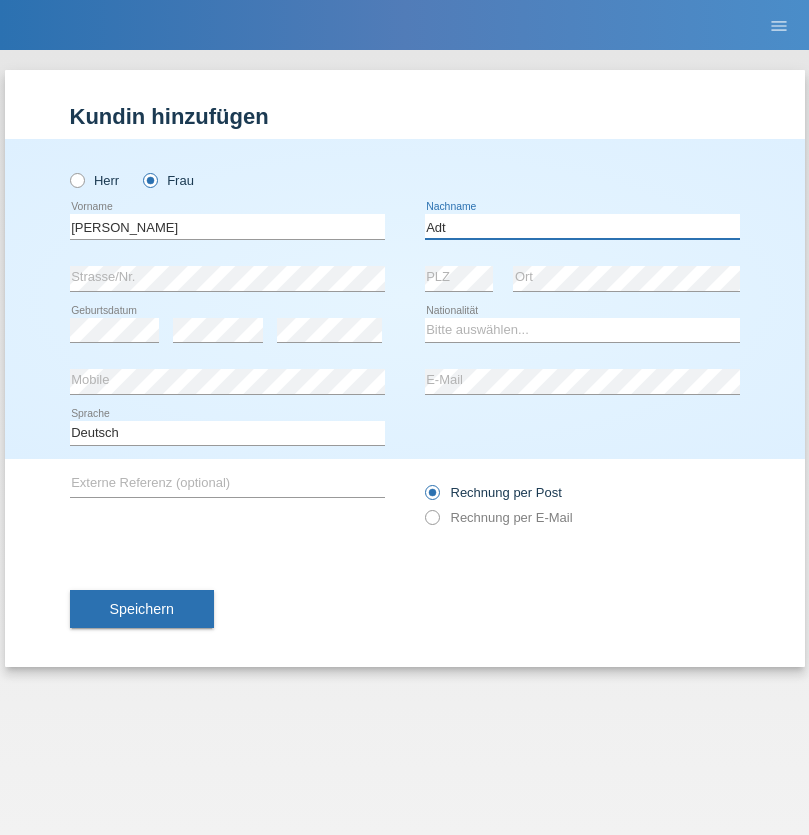 type on "Adt" 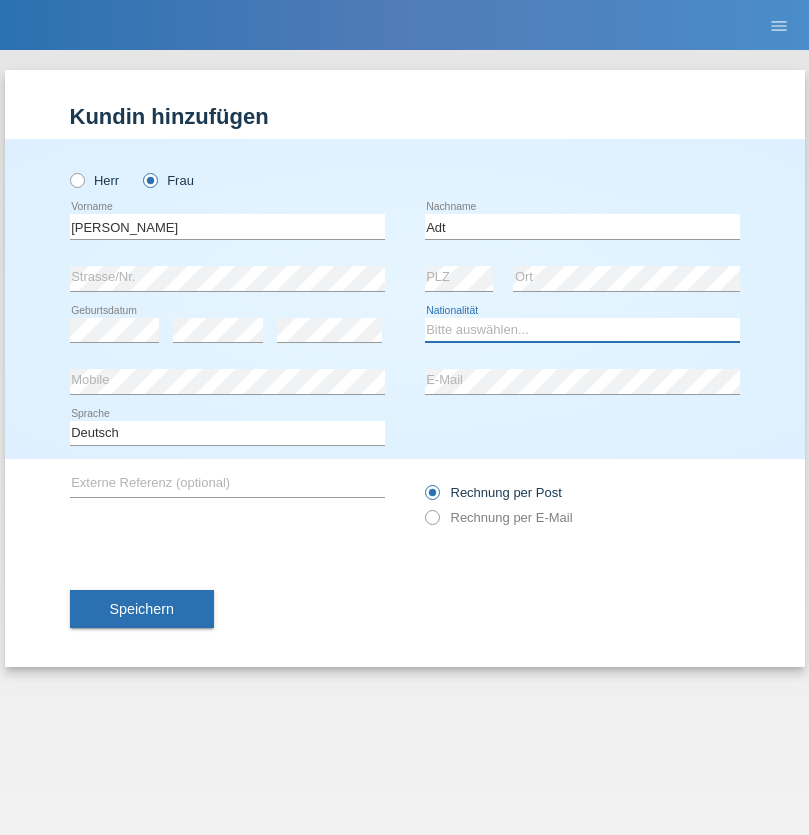 select on "LI" 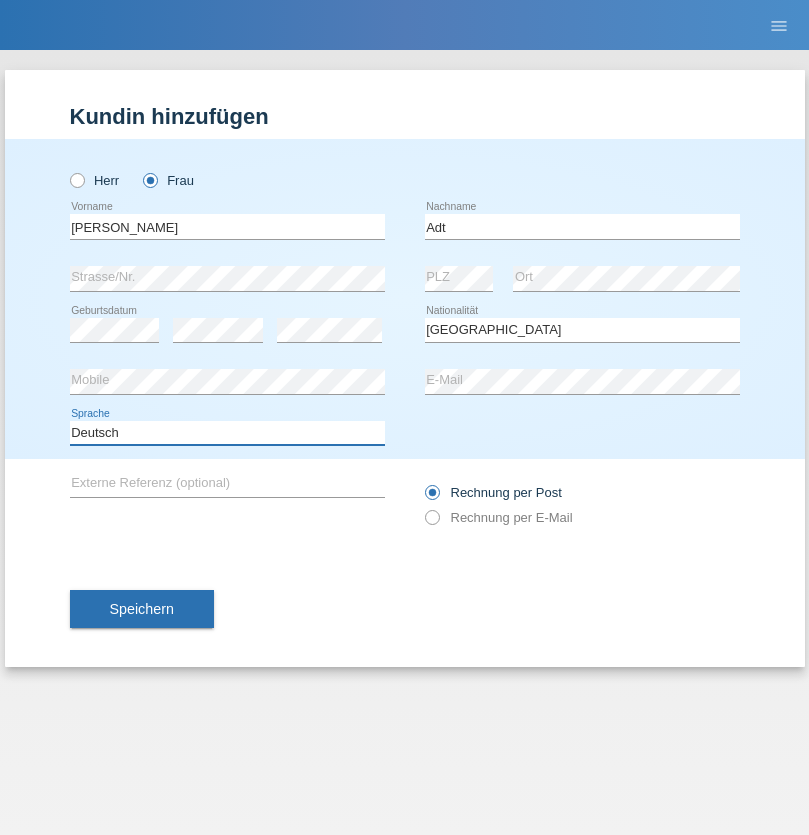 select on "en" 